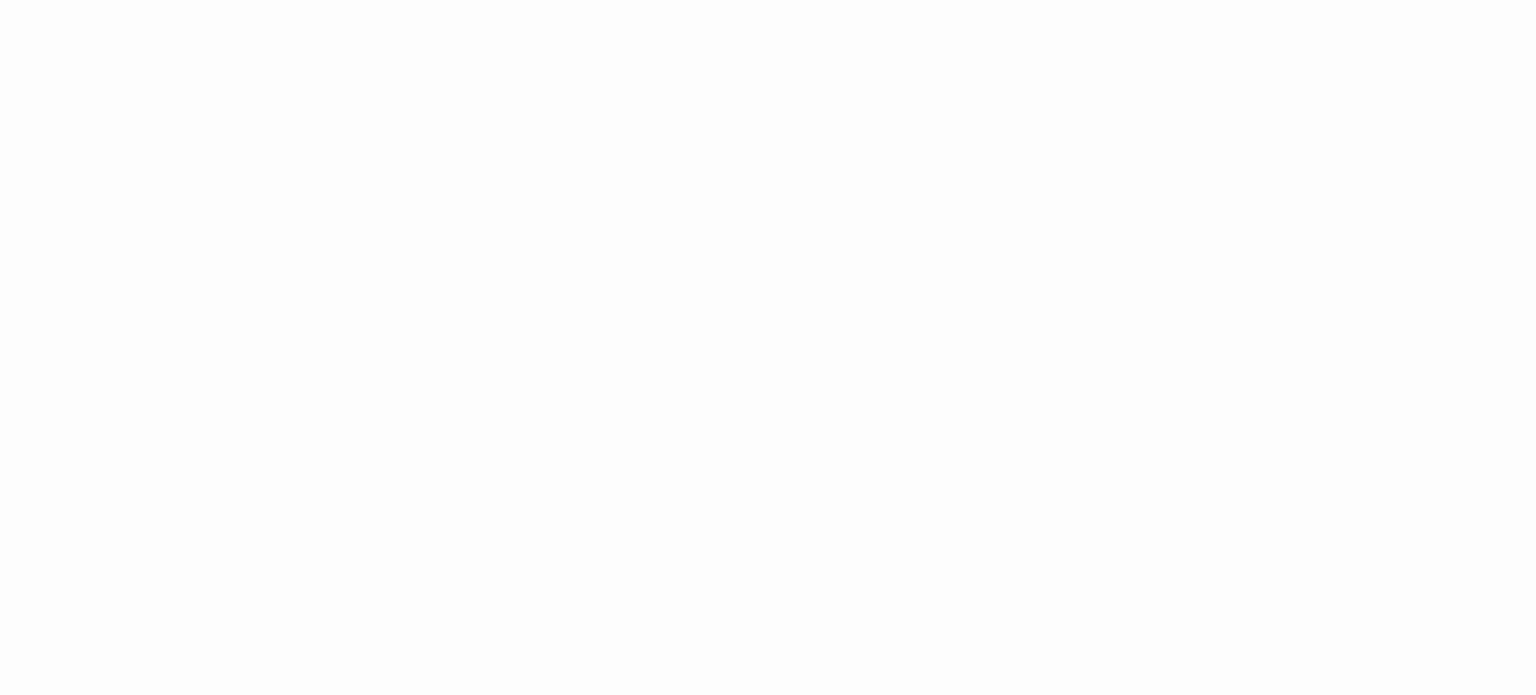 scroll, scrollTop: 0, scrollLeft: 0, axis: both 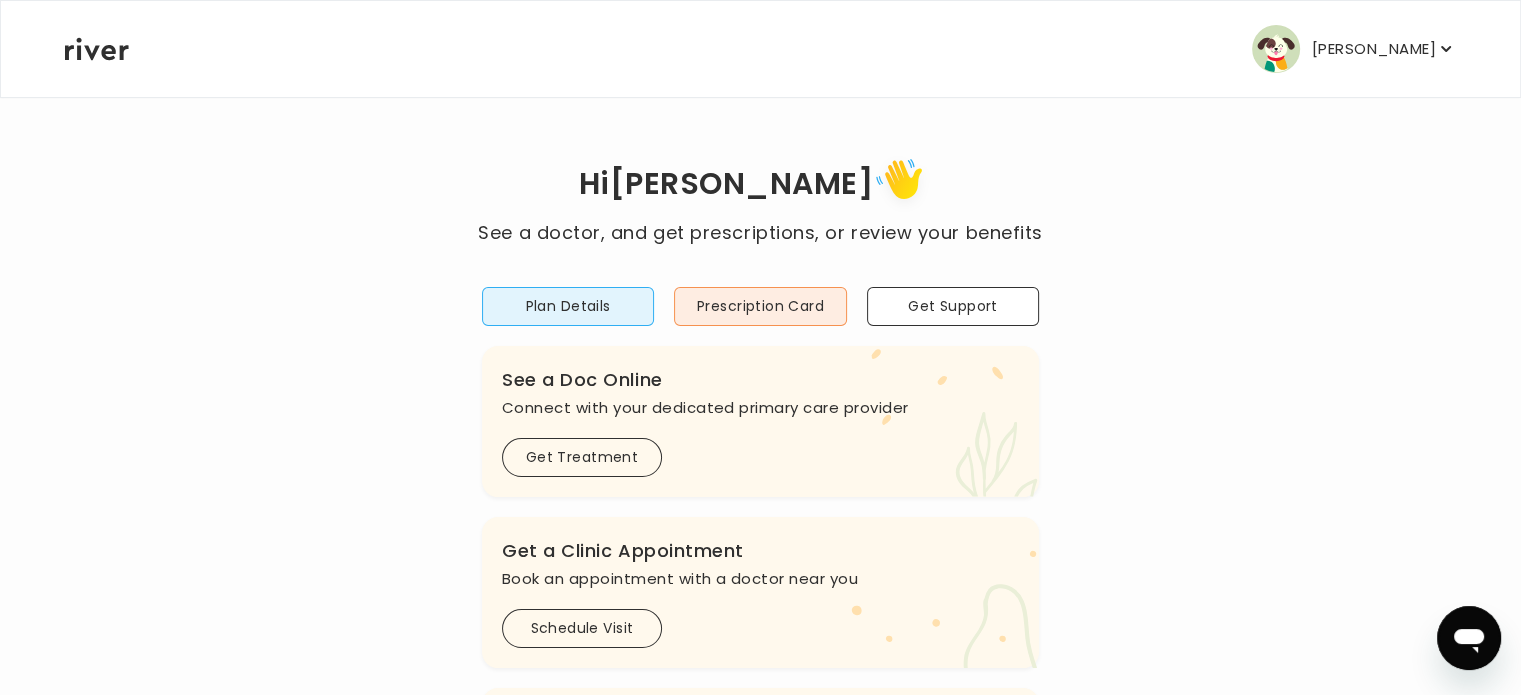 click on "Hi  [PERSON_NAME] See a doctor, and get prescriptions, or review your benefits Plan Details Prescription Card Get Support
.cls-1 {
fill: #ffe0ae;
}
.cls-2 {
fill: #eaefd8;
}
River Health Essential ACTIVE Employer Sponsored: Cracker Barrel and Maple Street Biscuit Company
.cls-see {
fill: #eaefd8;
}
.cls-see-doctor {
fill: #ffe0ae;
}
See a Doc Online Connect with your dedicated primary care provider Get Treatment
.cls-clinic {
fill: #eaefd8;
}
.cls-clinic-appt {
fill: #ffe0ae;
}
Get a Clinic Appointment Book an appointment with a doctor near you Schedule Visit
.cls-1 {
fill: #ffe0ae;
}
Behavioral Health Get help with anxiety, depression, and more Get Started .cls-1{fill:#ffe0ae} Get a Prescription Refill Request a refill for current medications Get Prescription Your Health History View your medical history online View Visits" at bounding box center [760, 666] 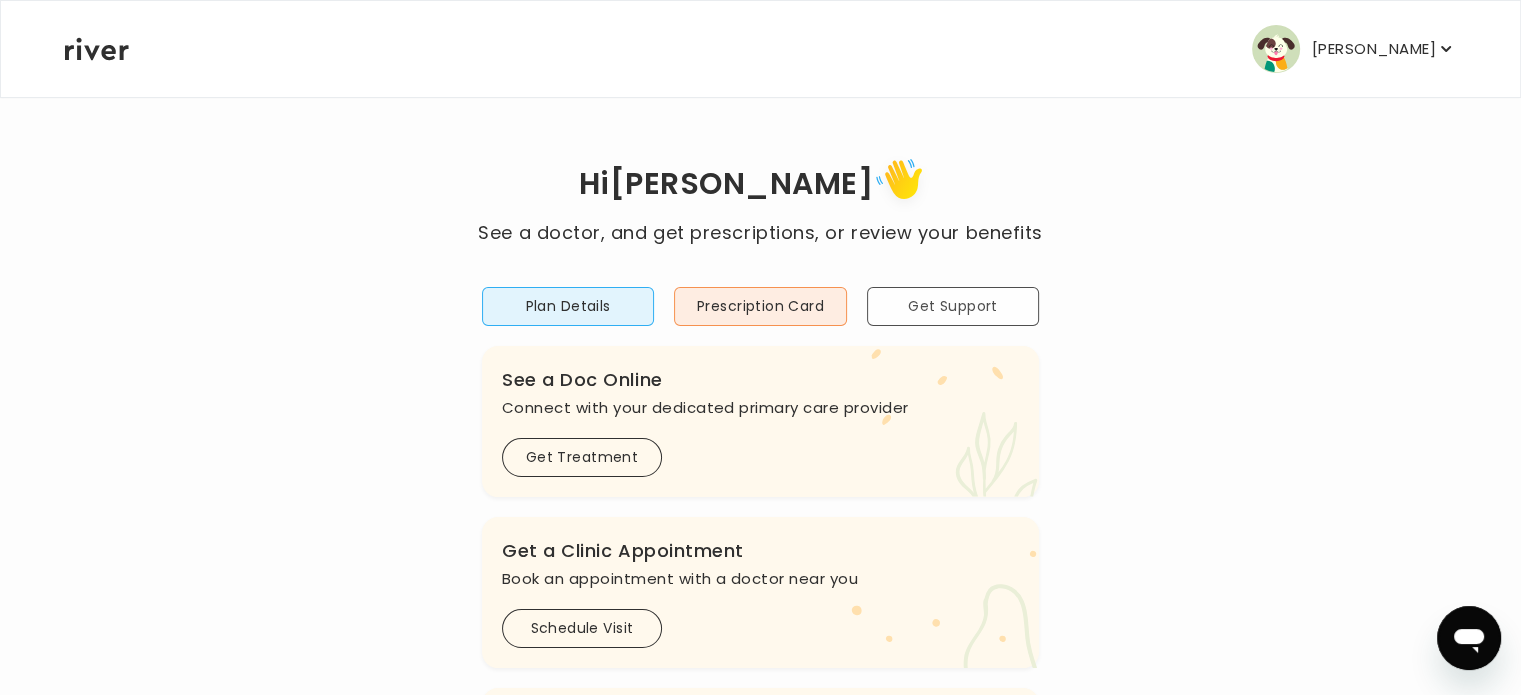 click on "Get Support" at bounding box center (953, 306) 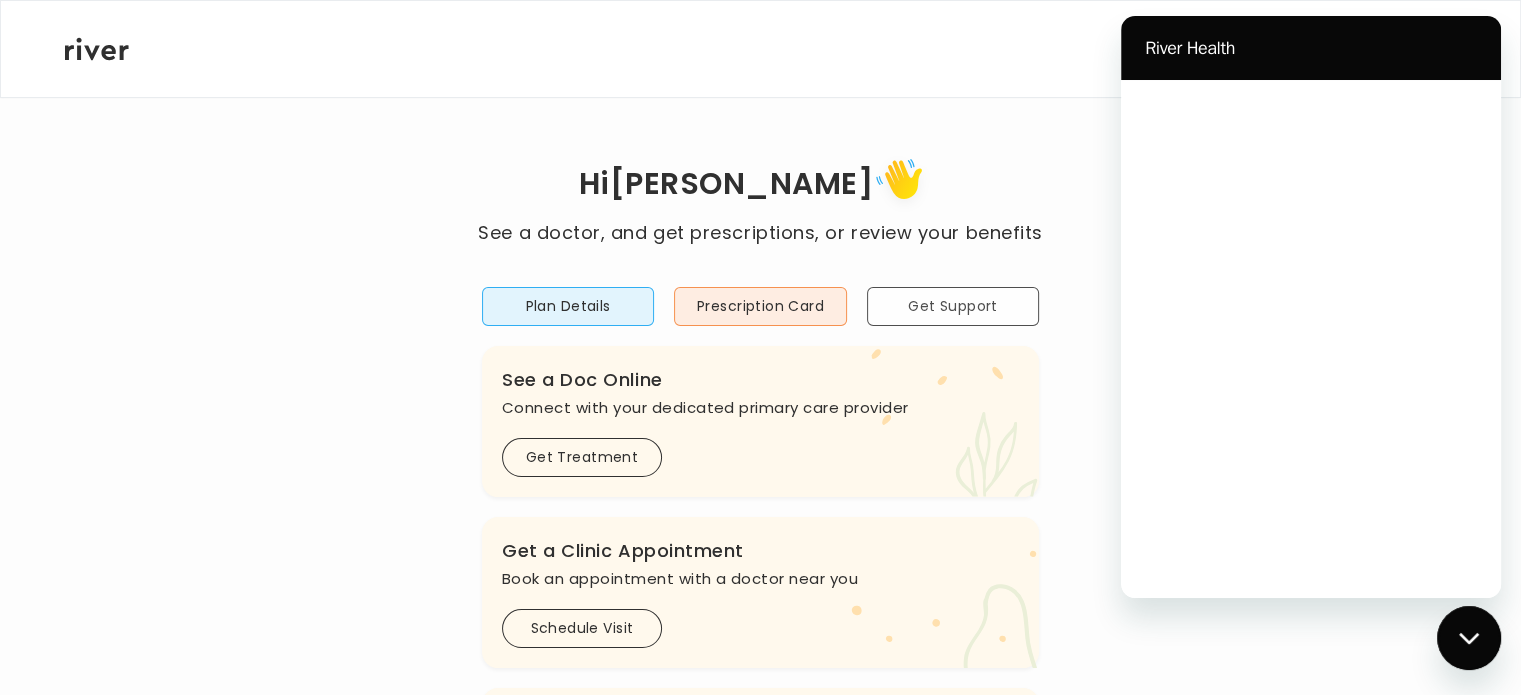 scroll, scrollTop: 0, scrollLeft: 0, axis: both 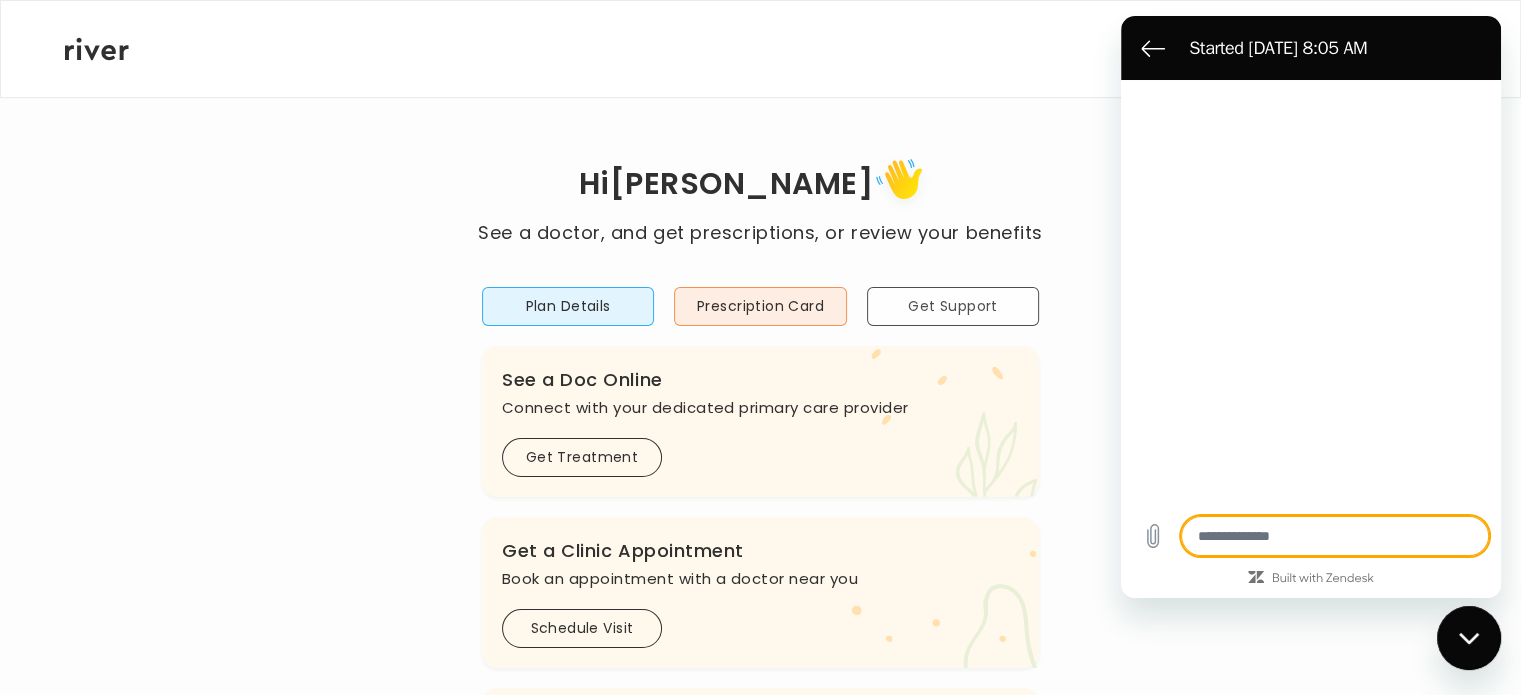 type on "*" 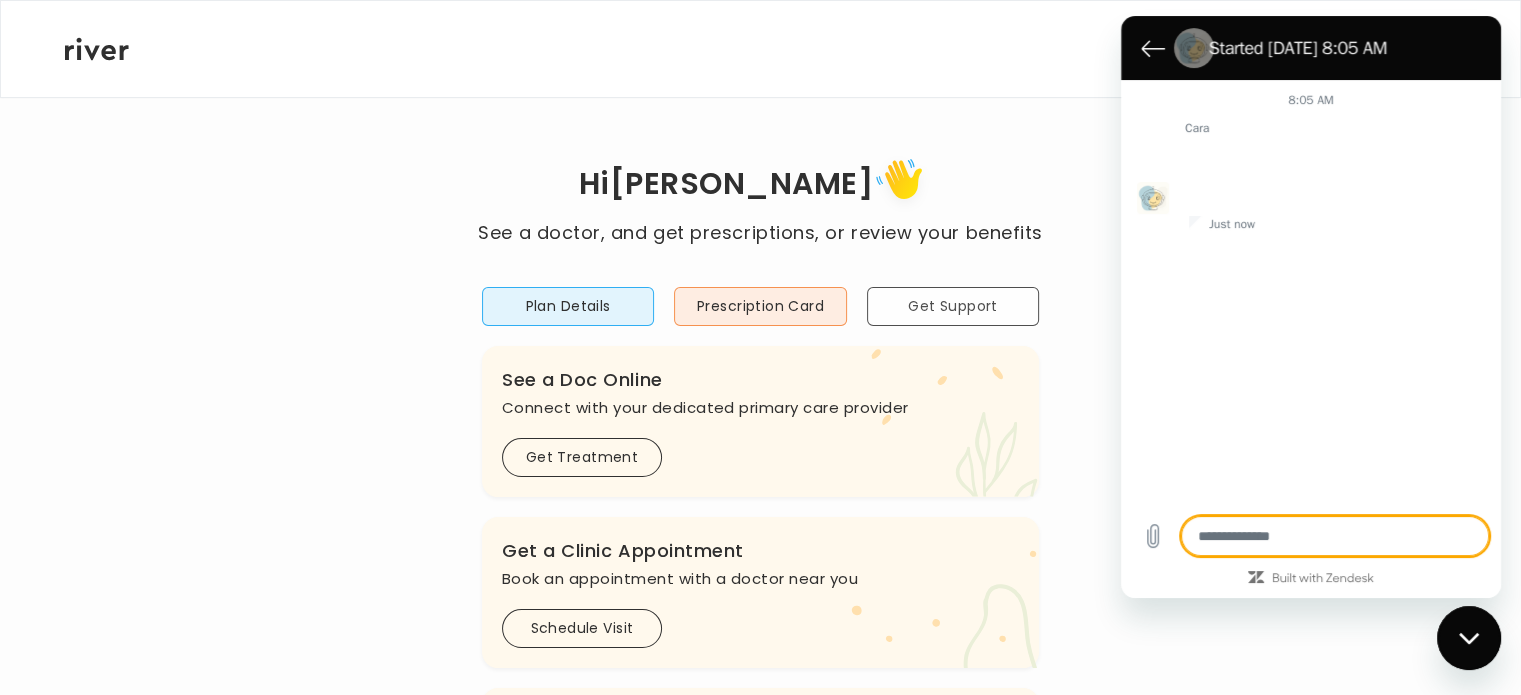 type on "*" 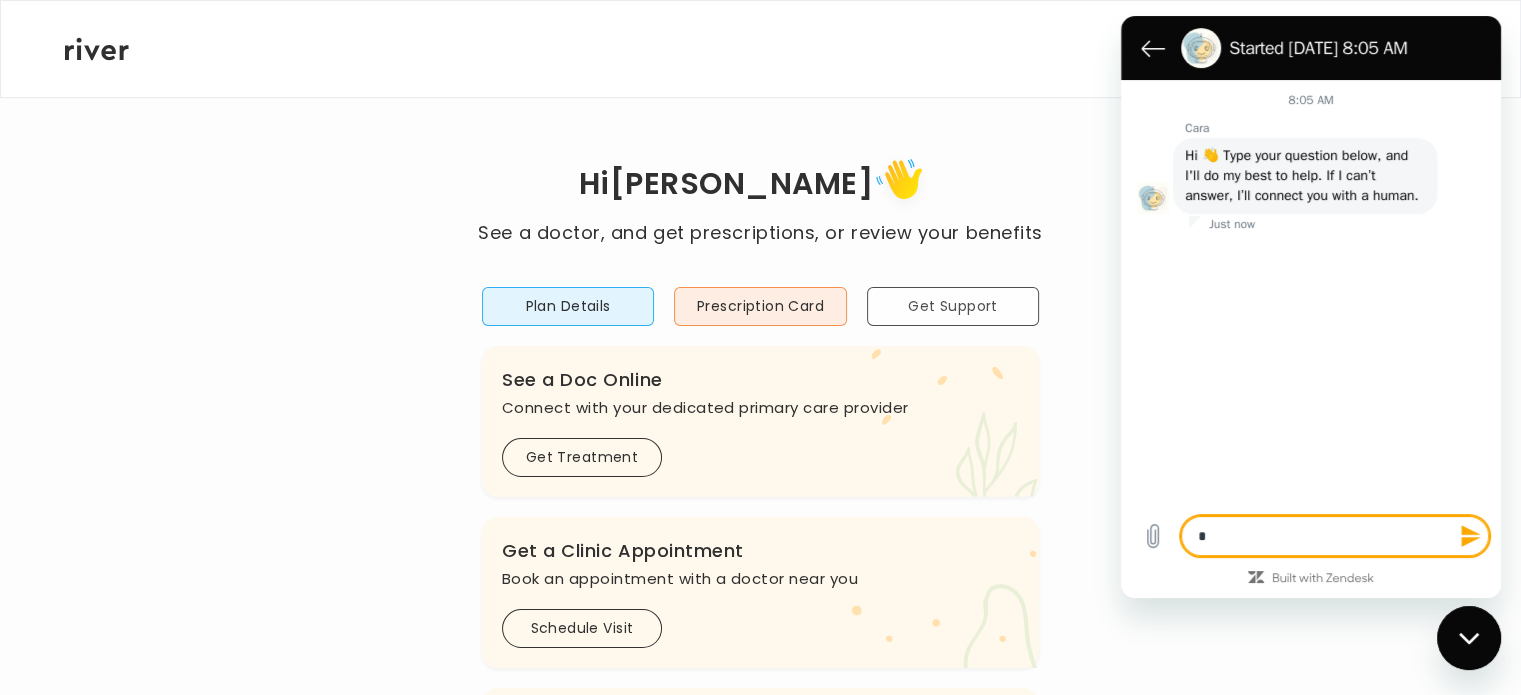 type on "**" 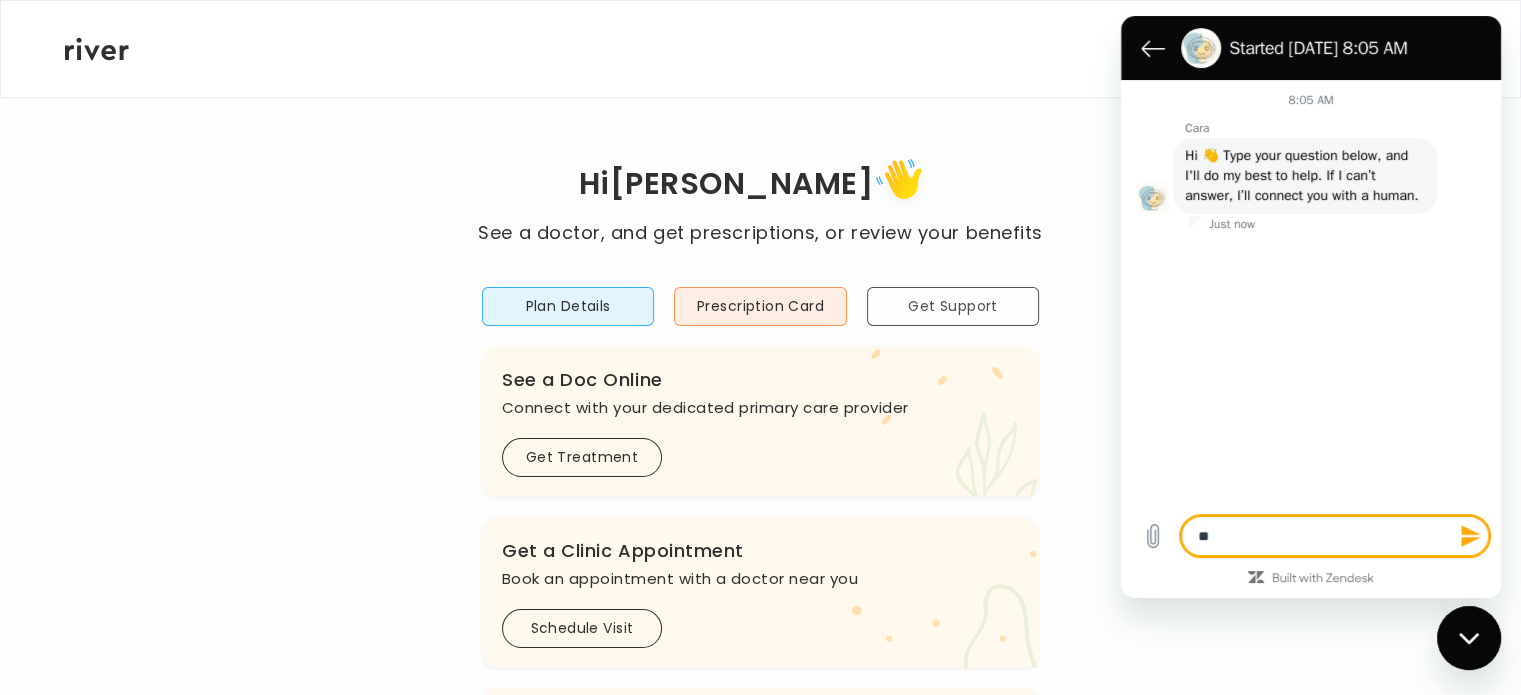 type on "***" 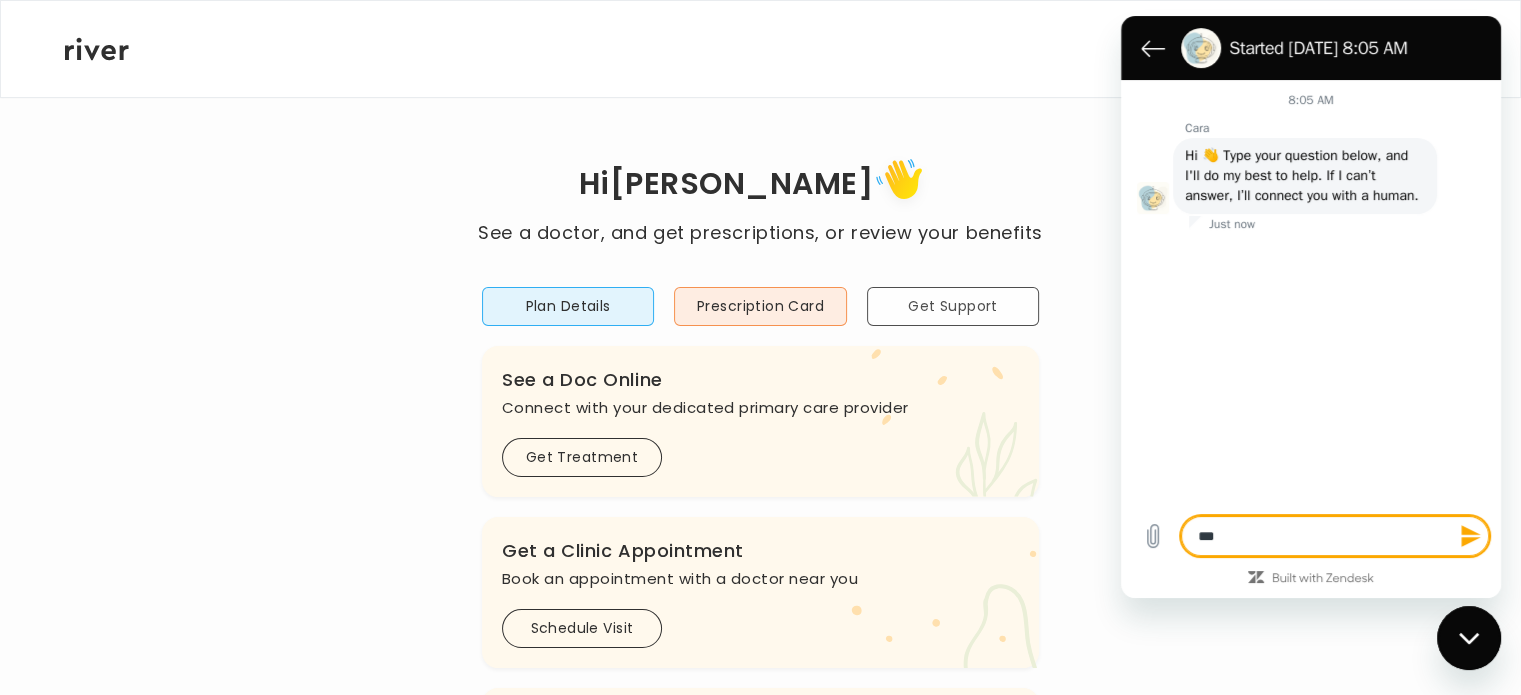 type on "****" 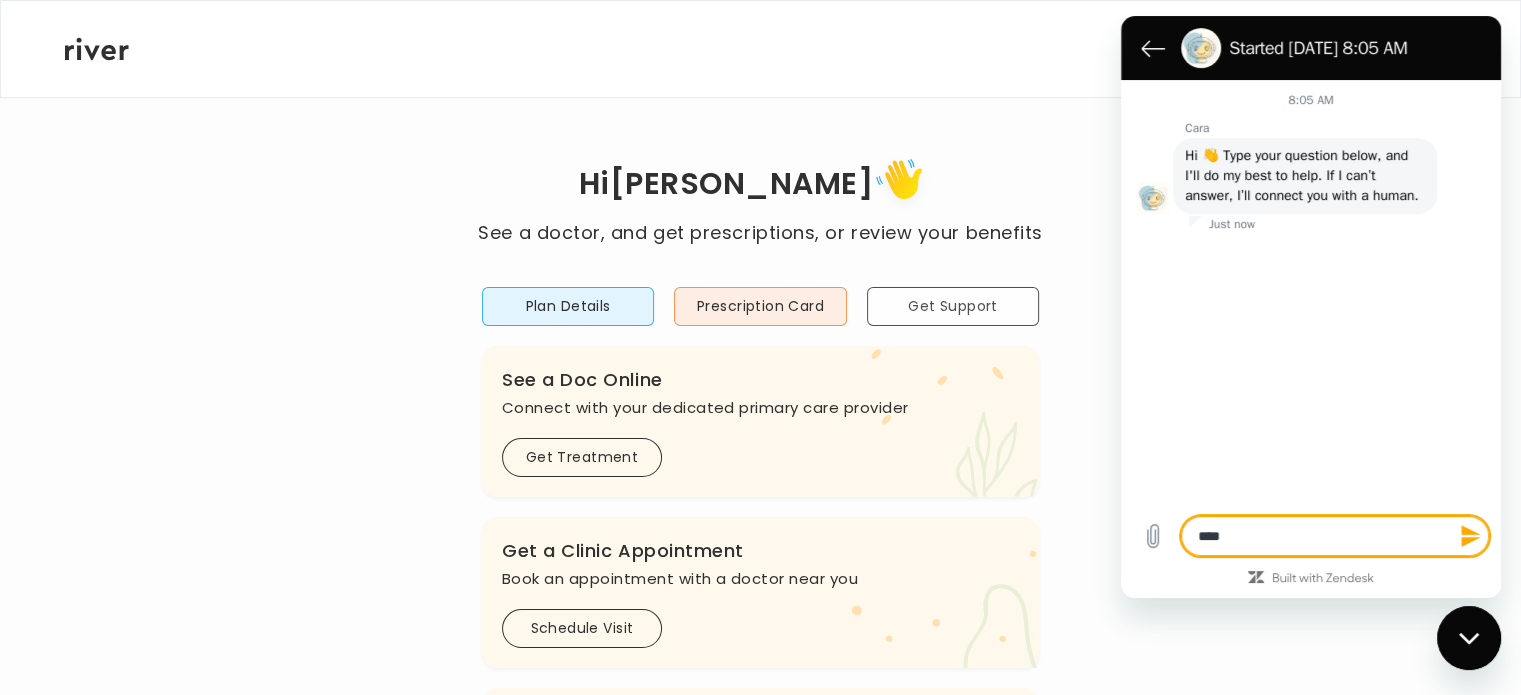 type on "*****" 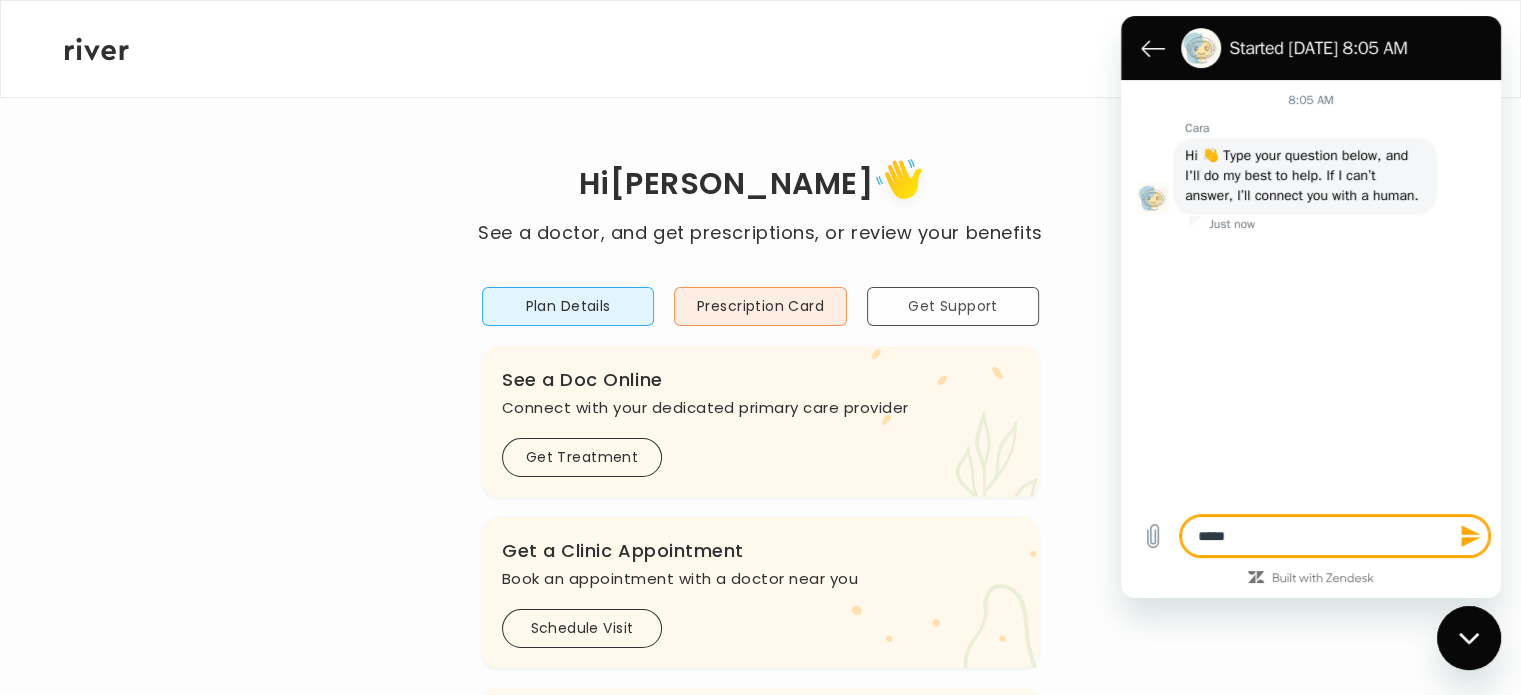 type on "******" 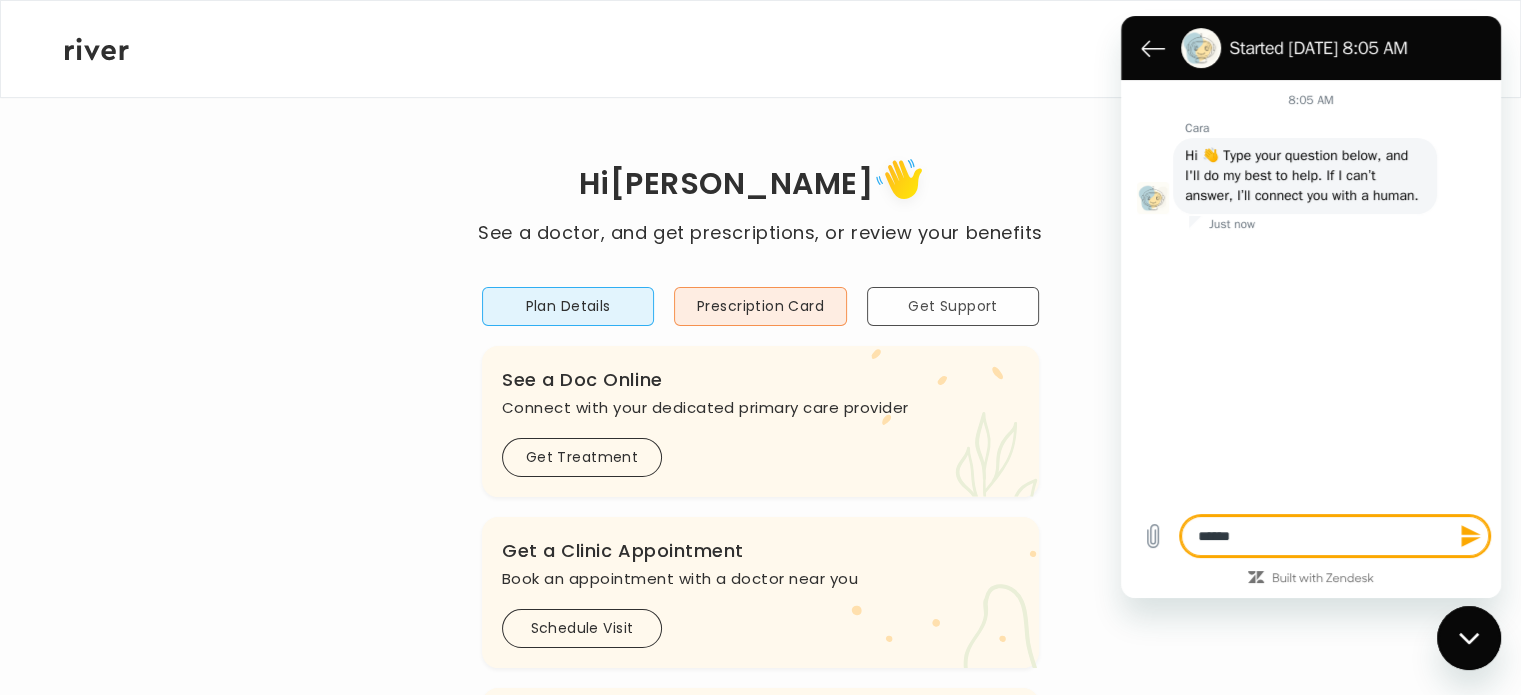 type on "*******" 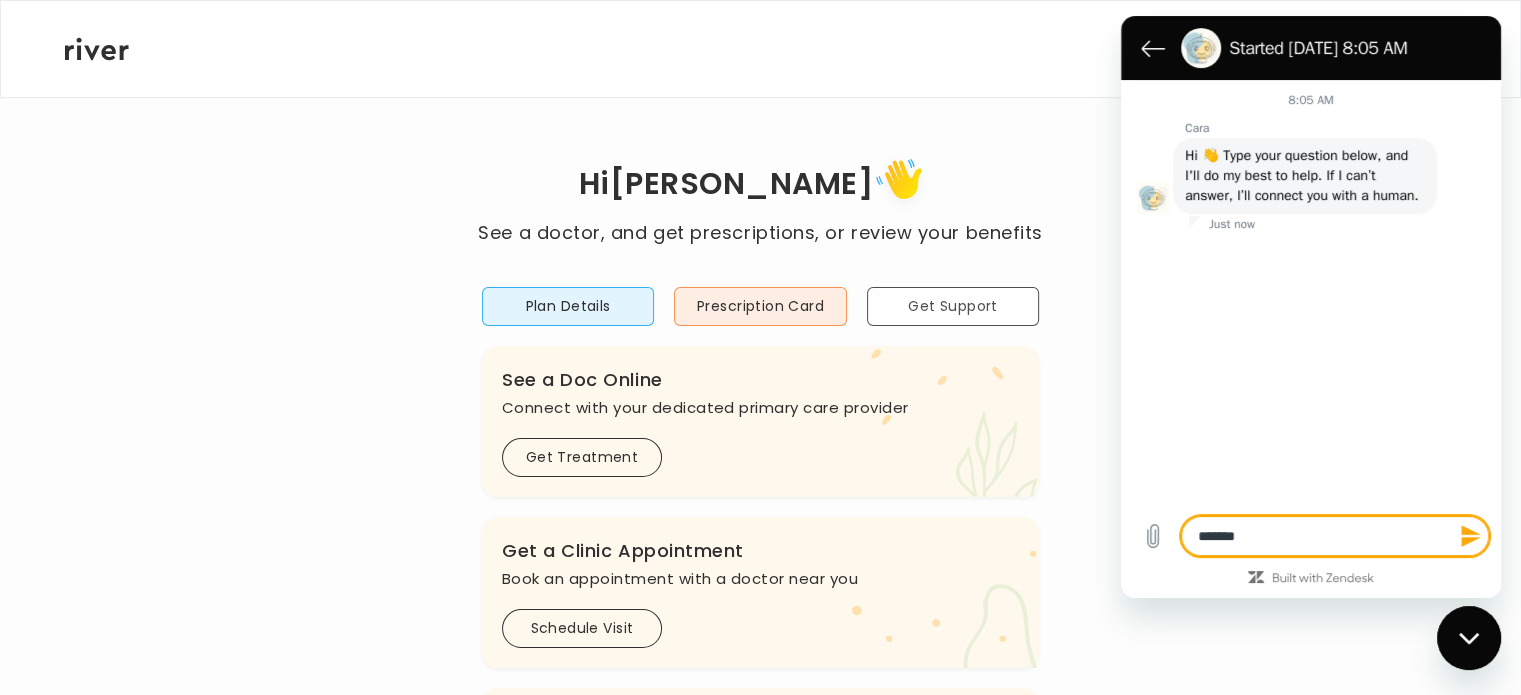 type on "*" 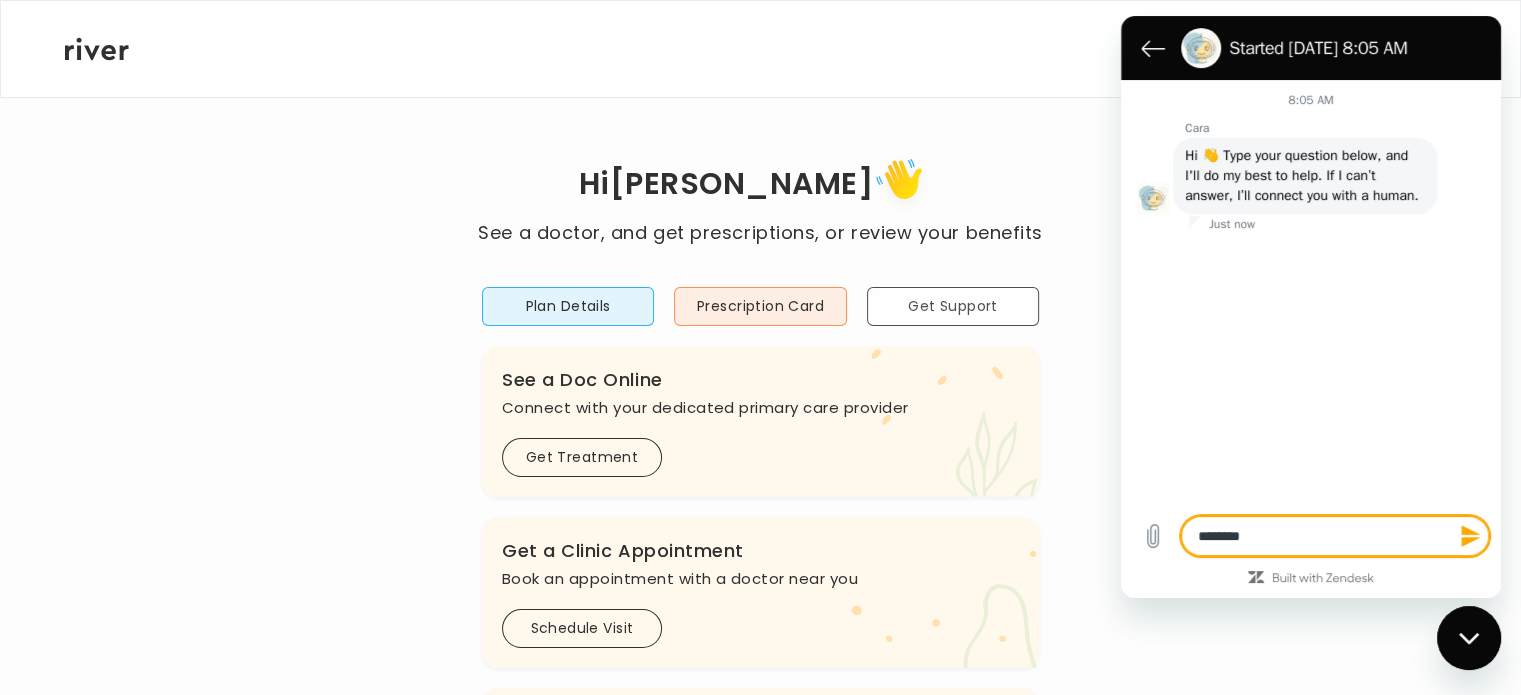 type on "*" 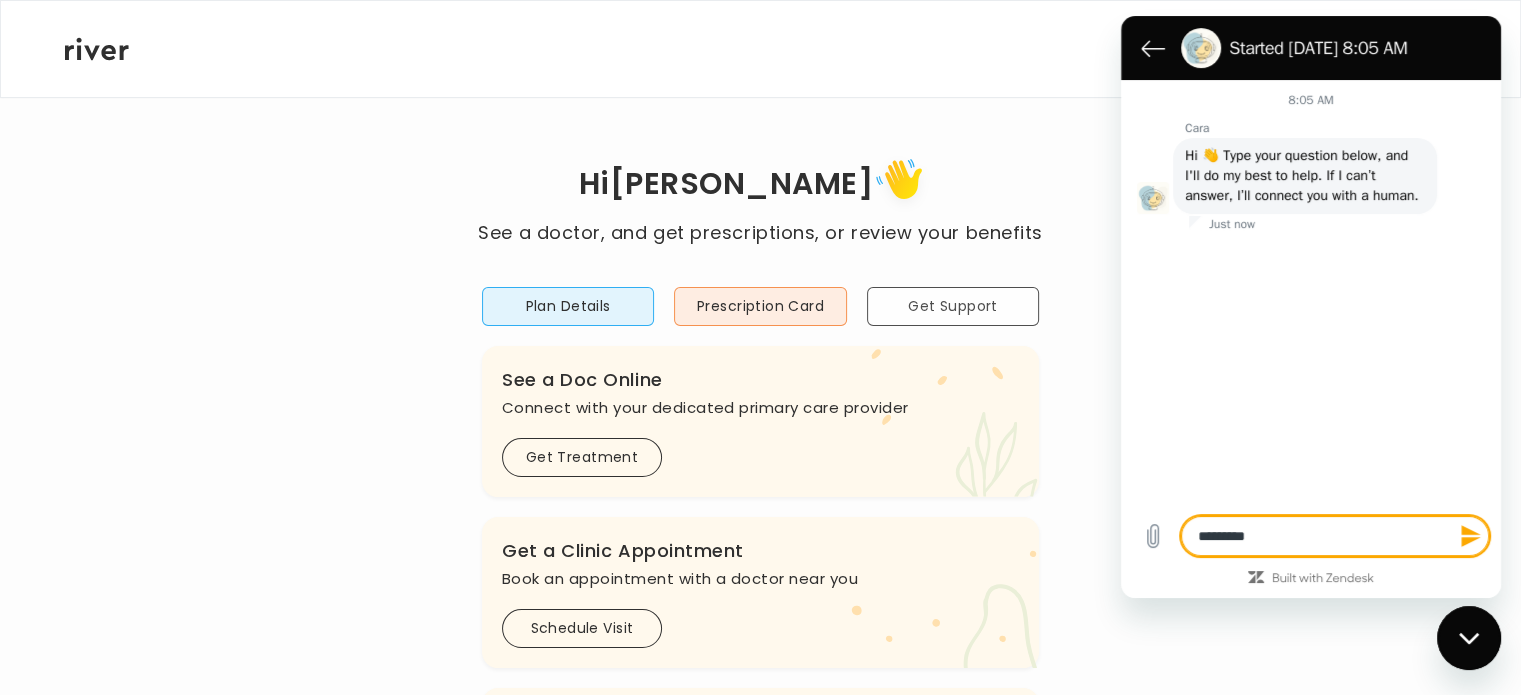type on "**********" 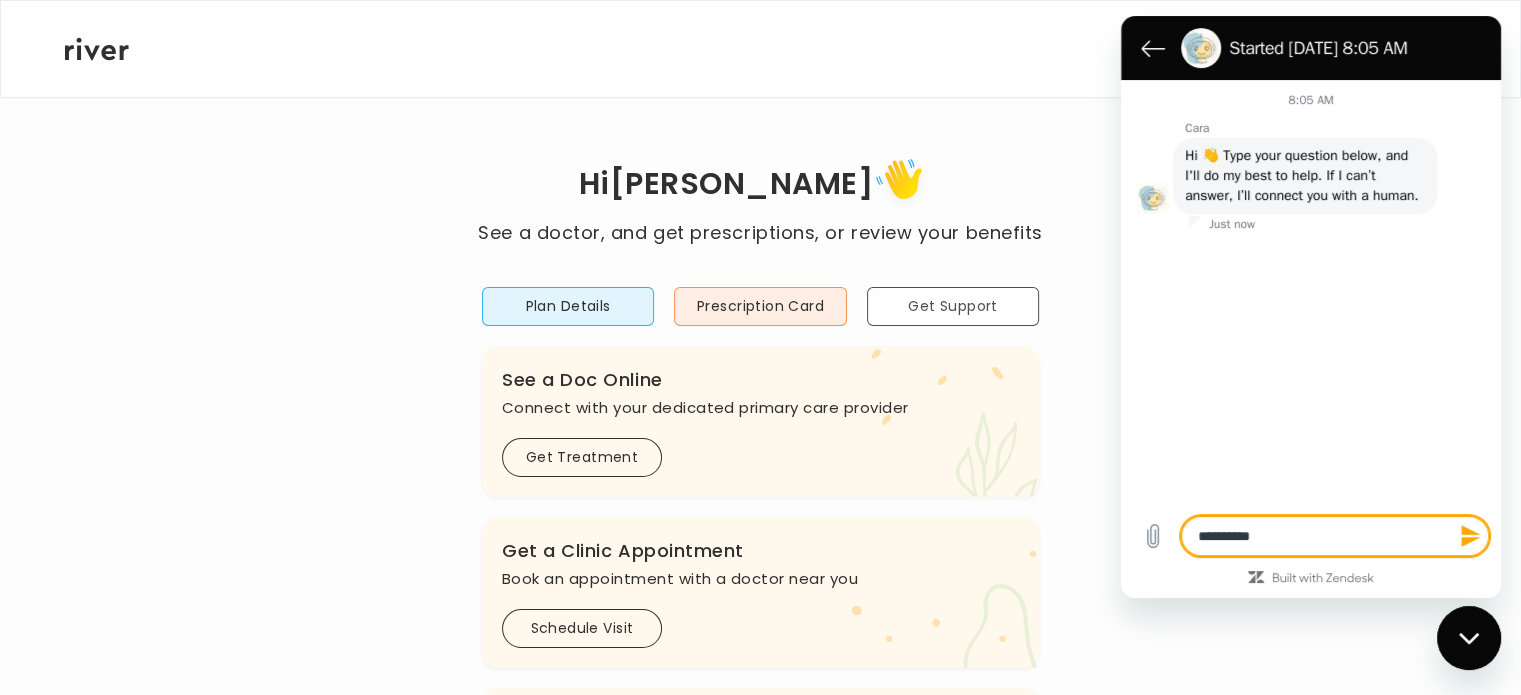 type on "**********" 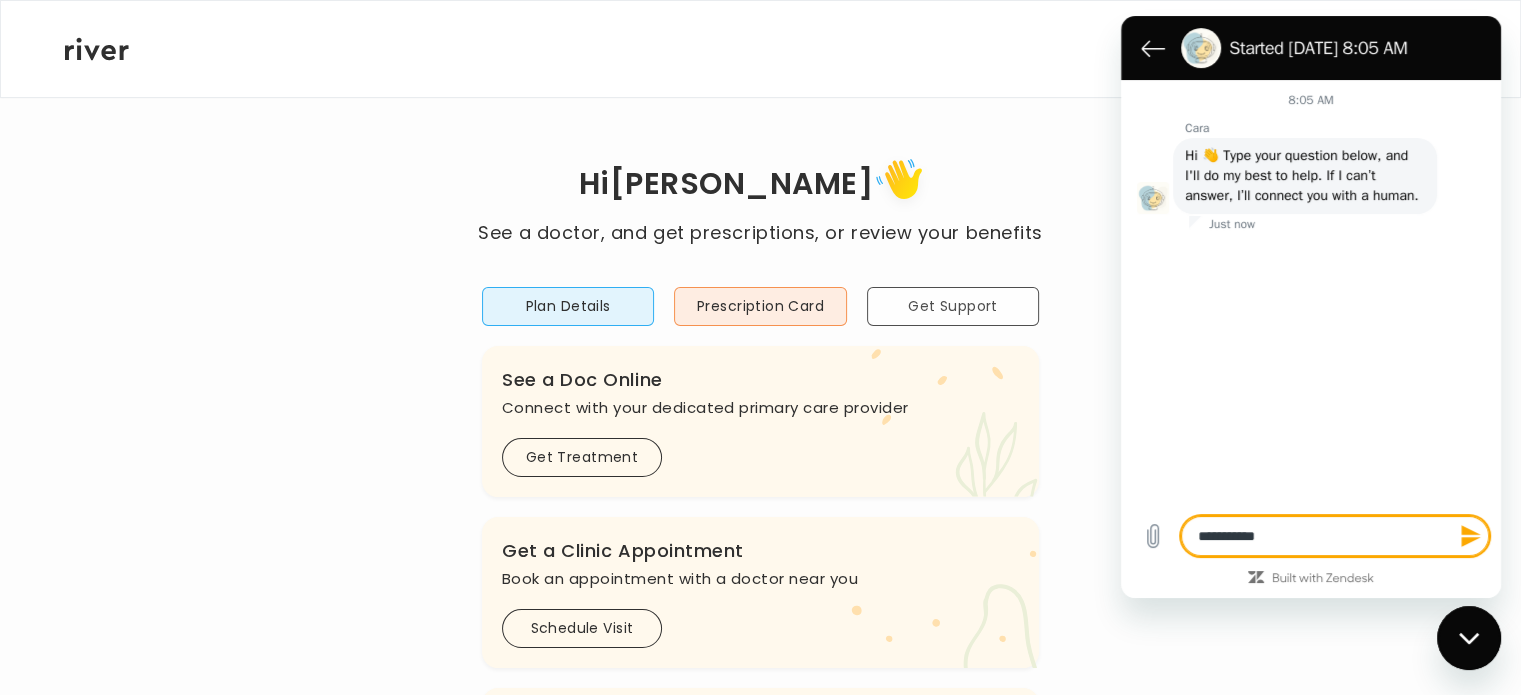 type on "**********" 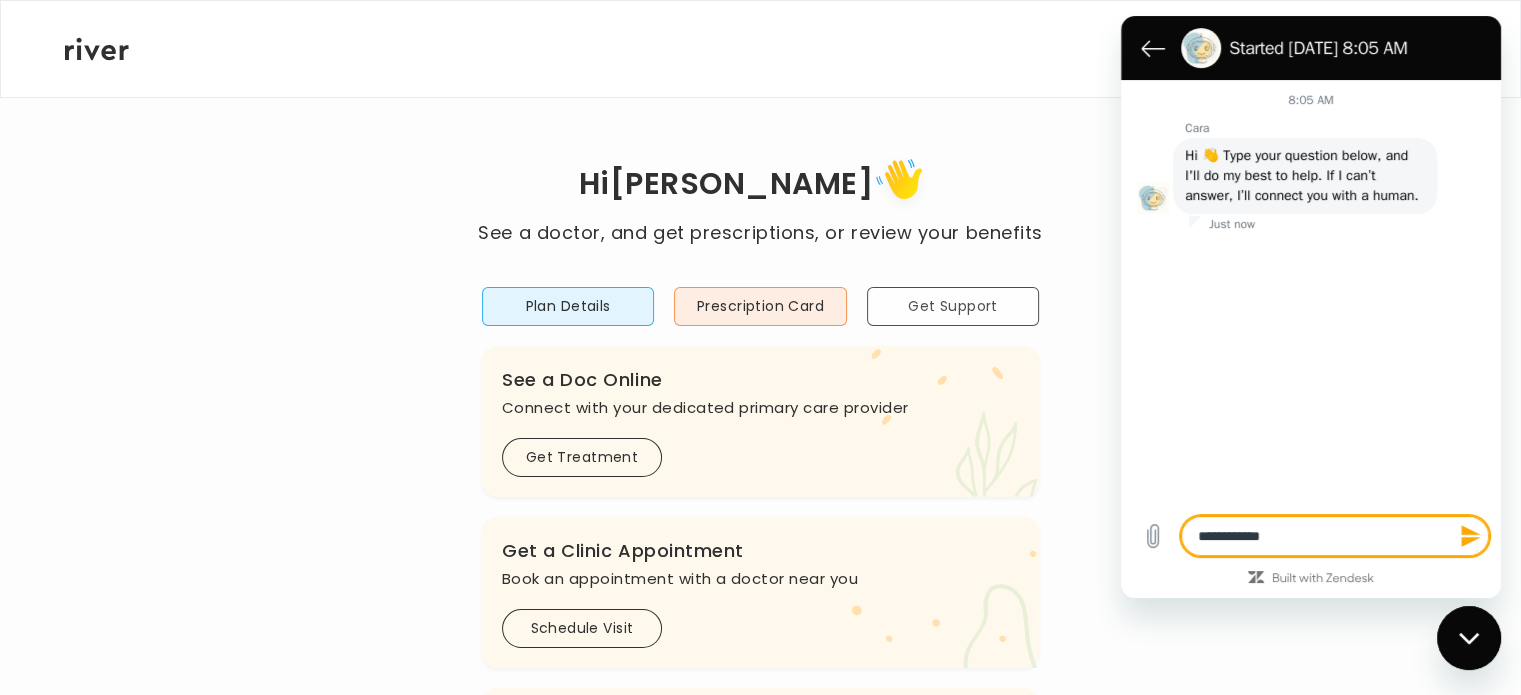 type on "**********" 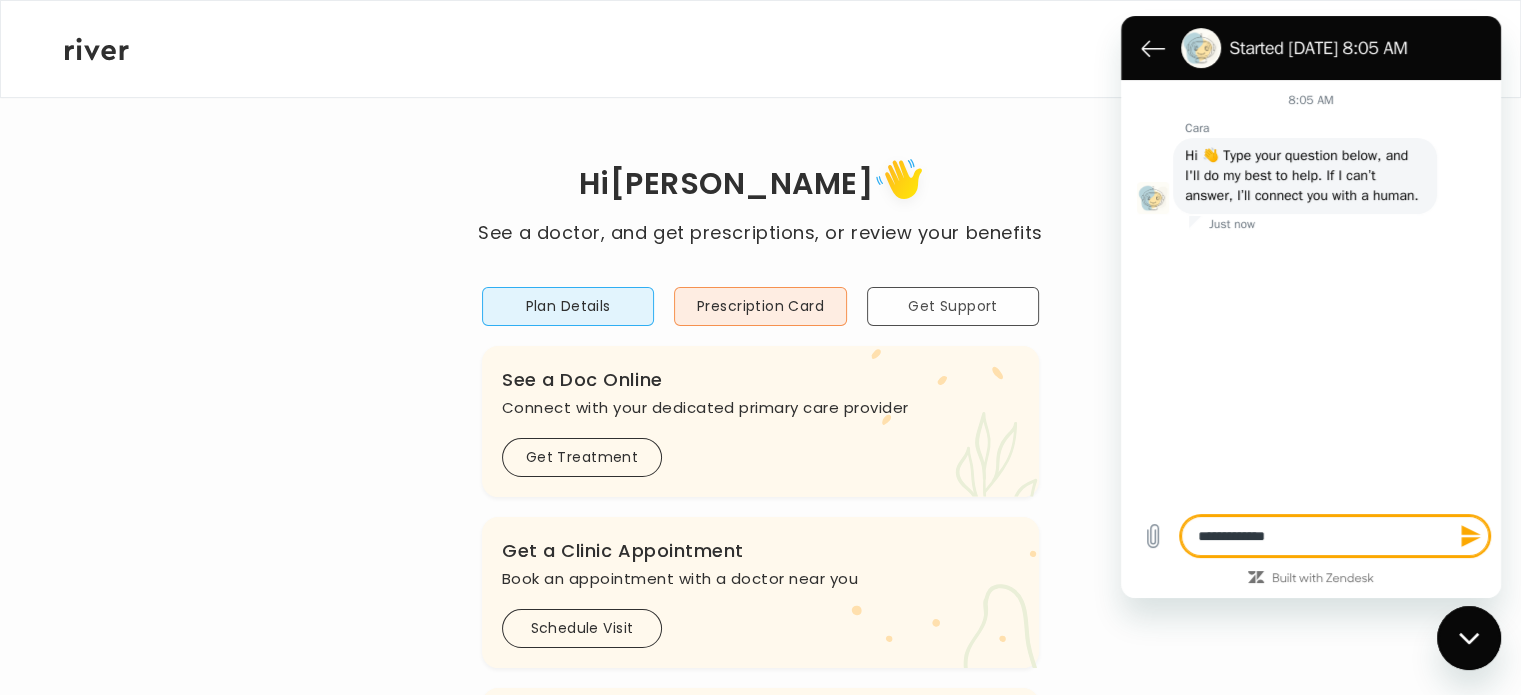type on "**********" 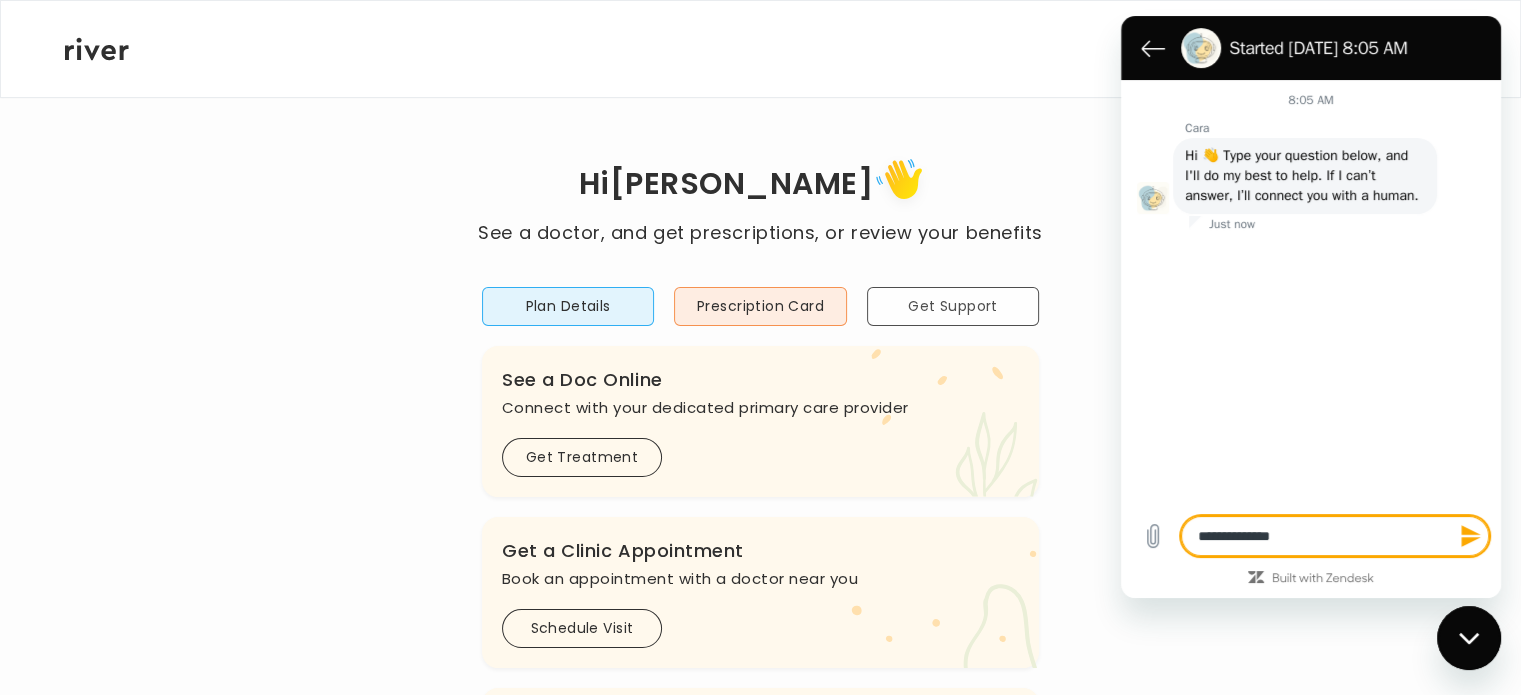 type on "**********" 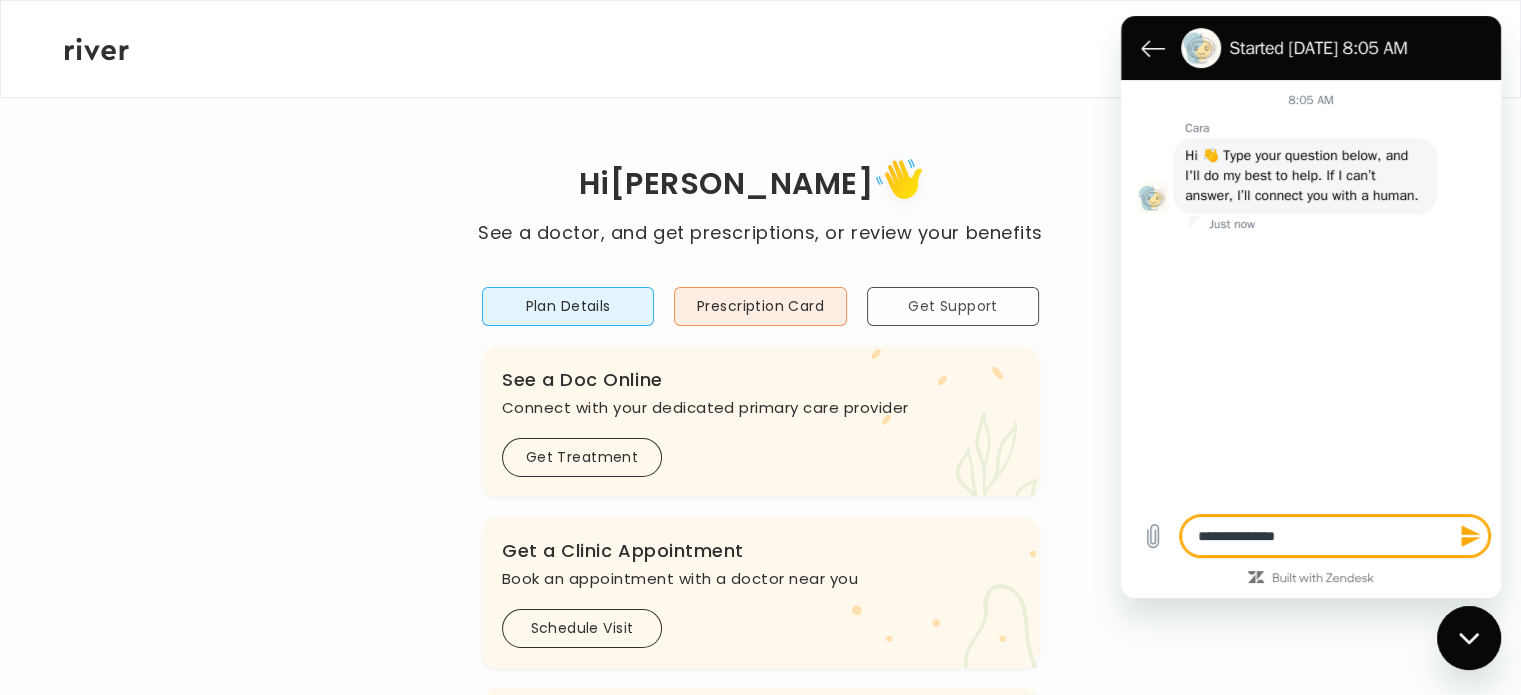 type on "**********" 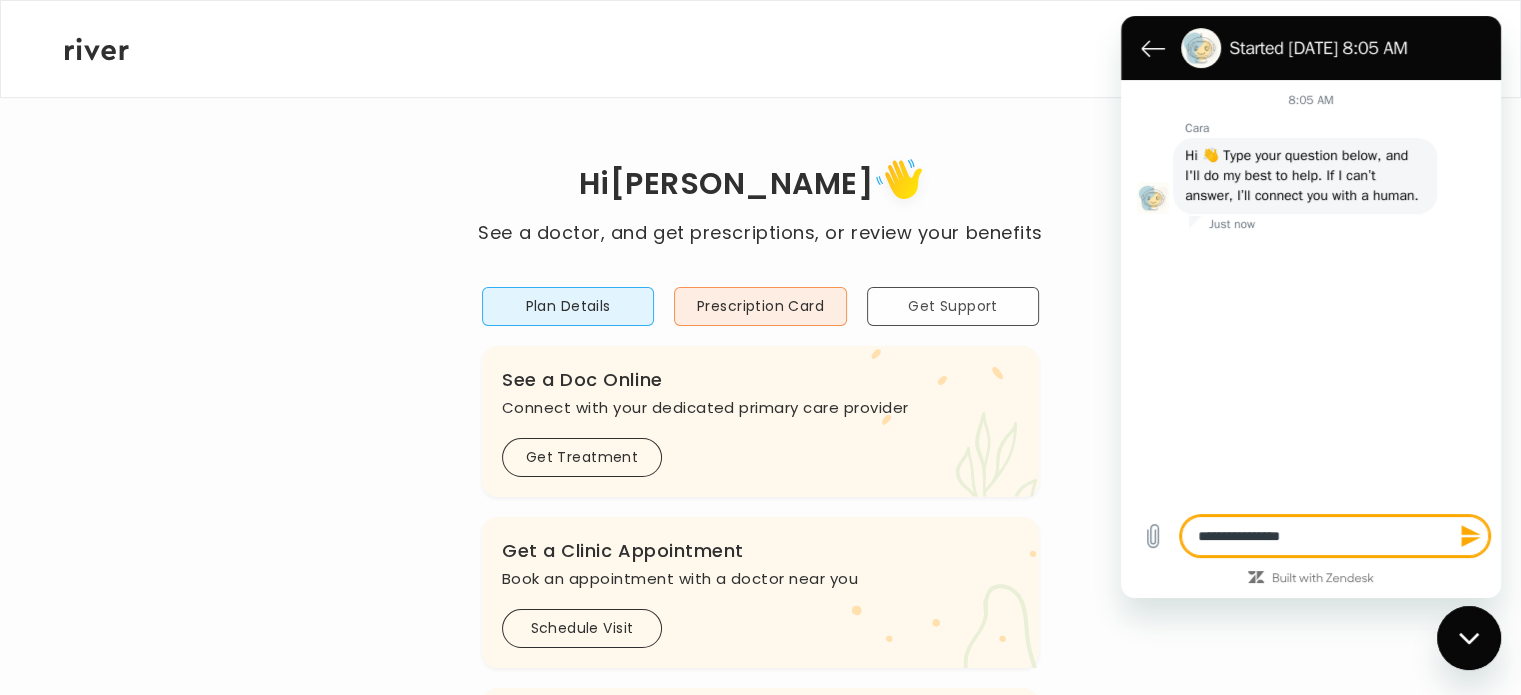 type on "**********" 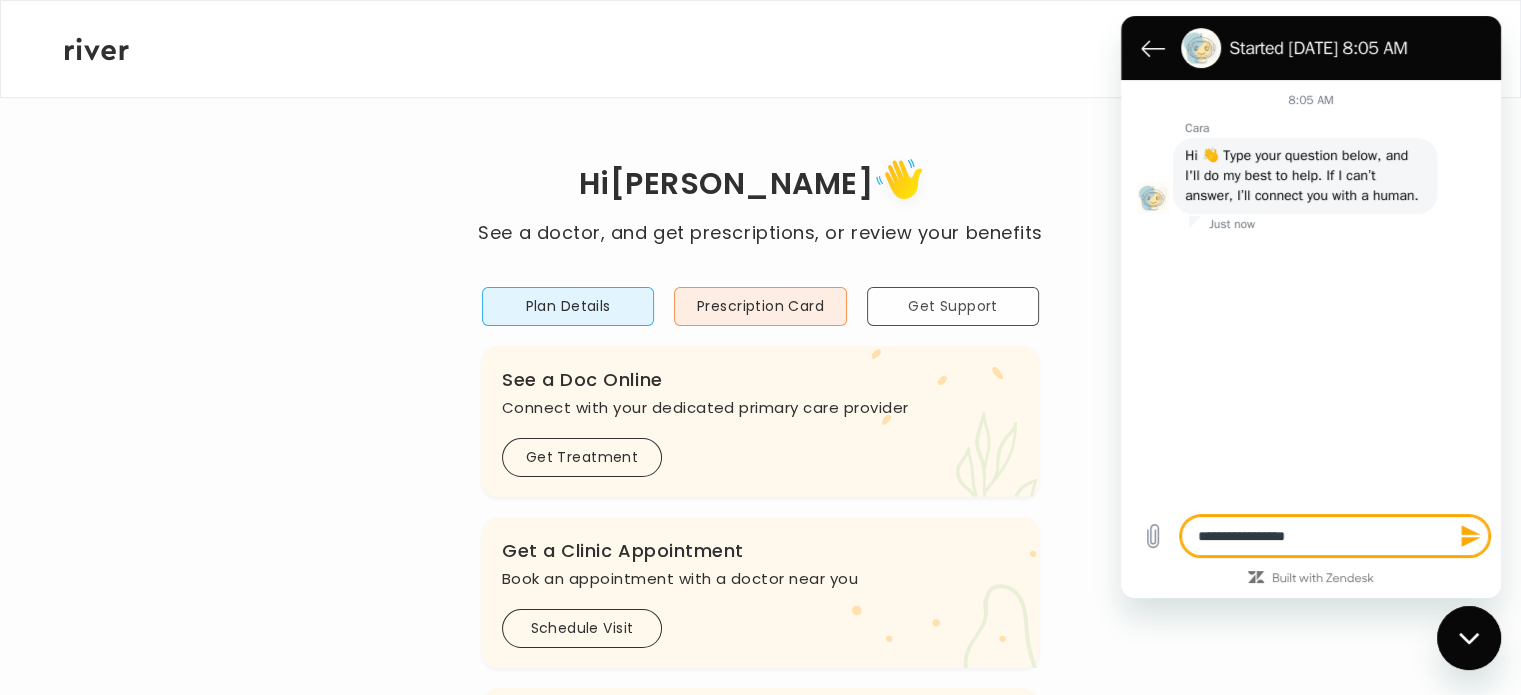 type on "*" 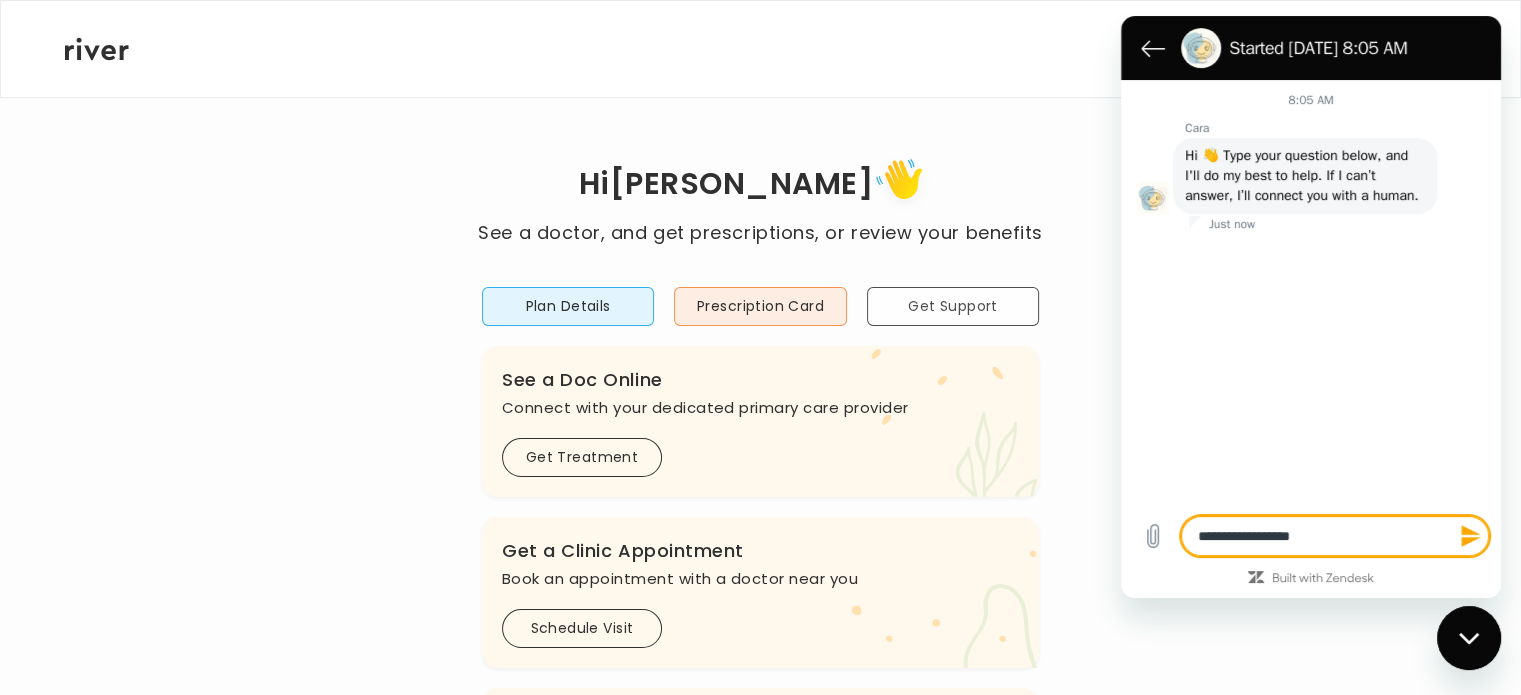 type on "**********" 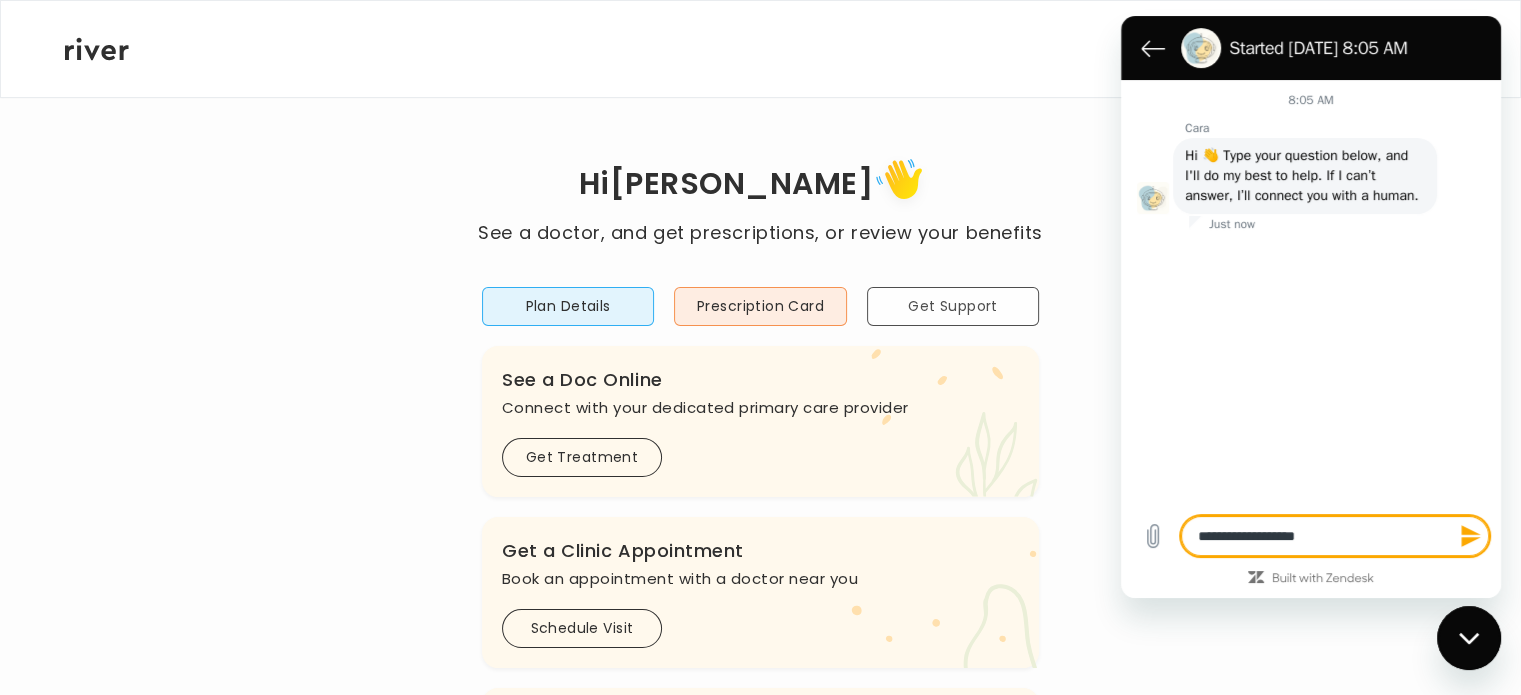 type on "**********" 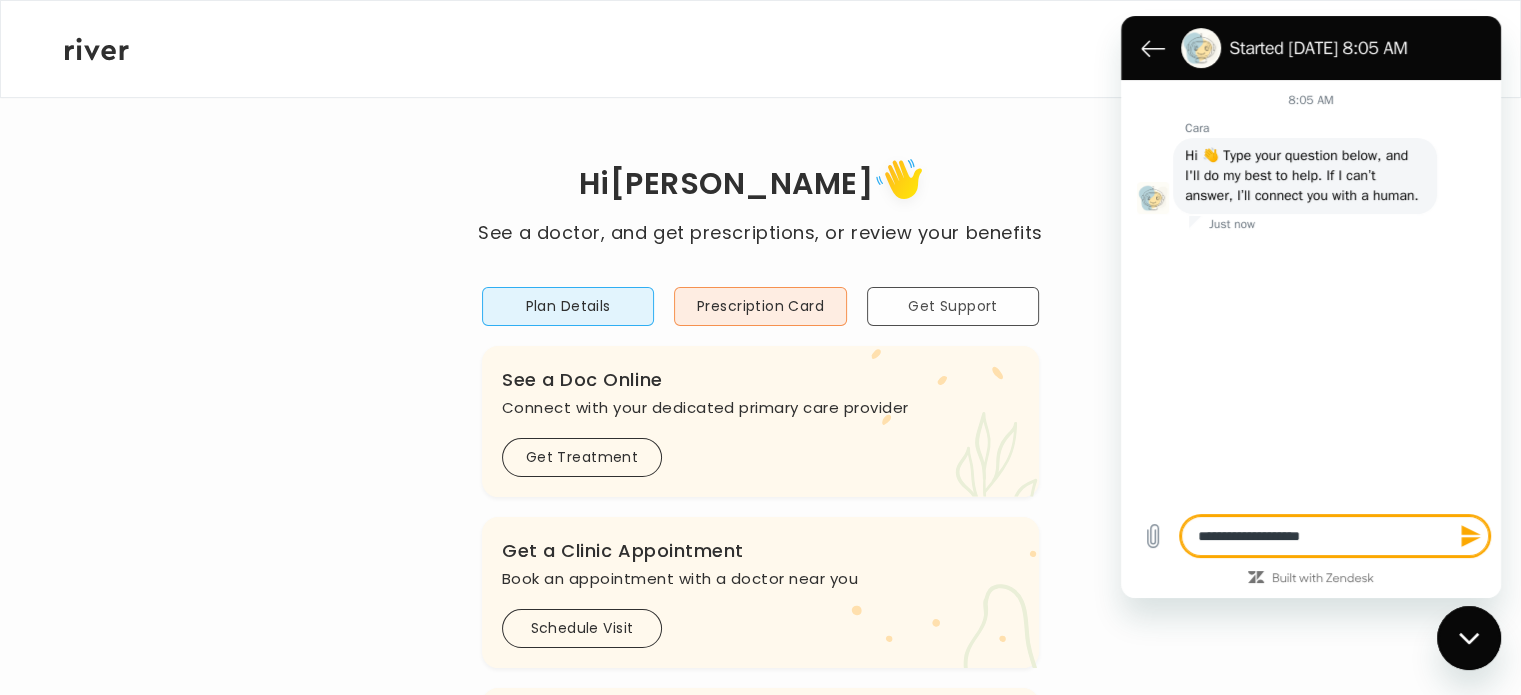 type on "**********" 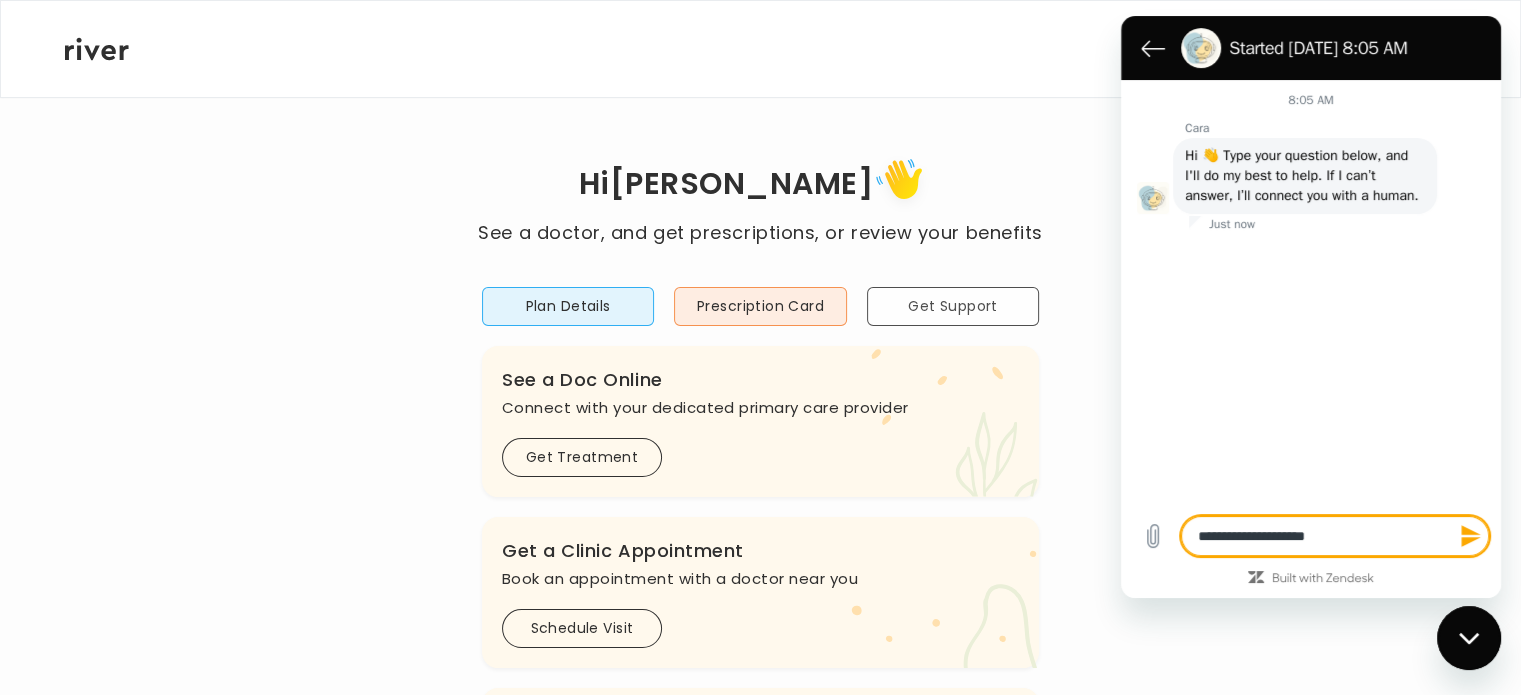 type on "*" 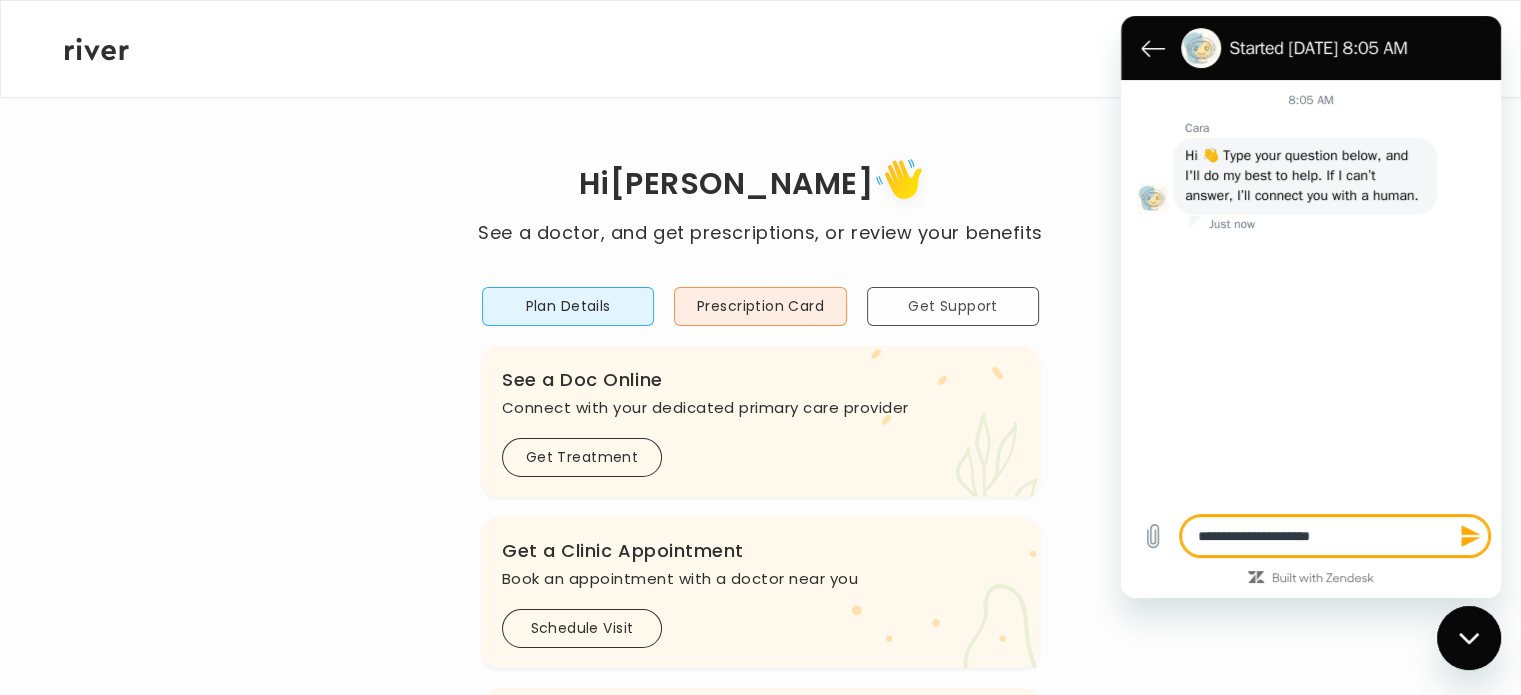type on "**********" 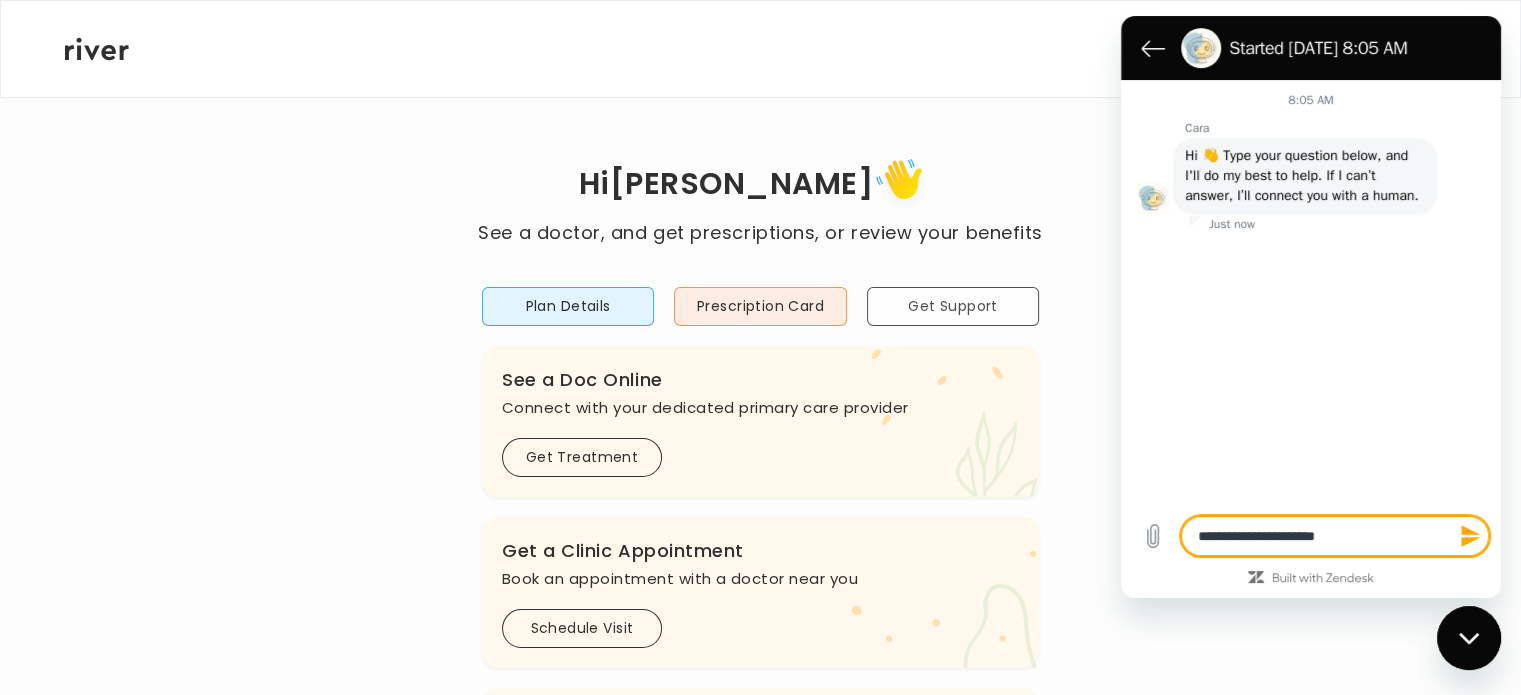 type on "**********" 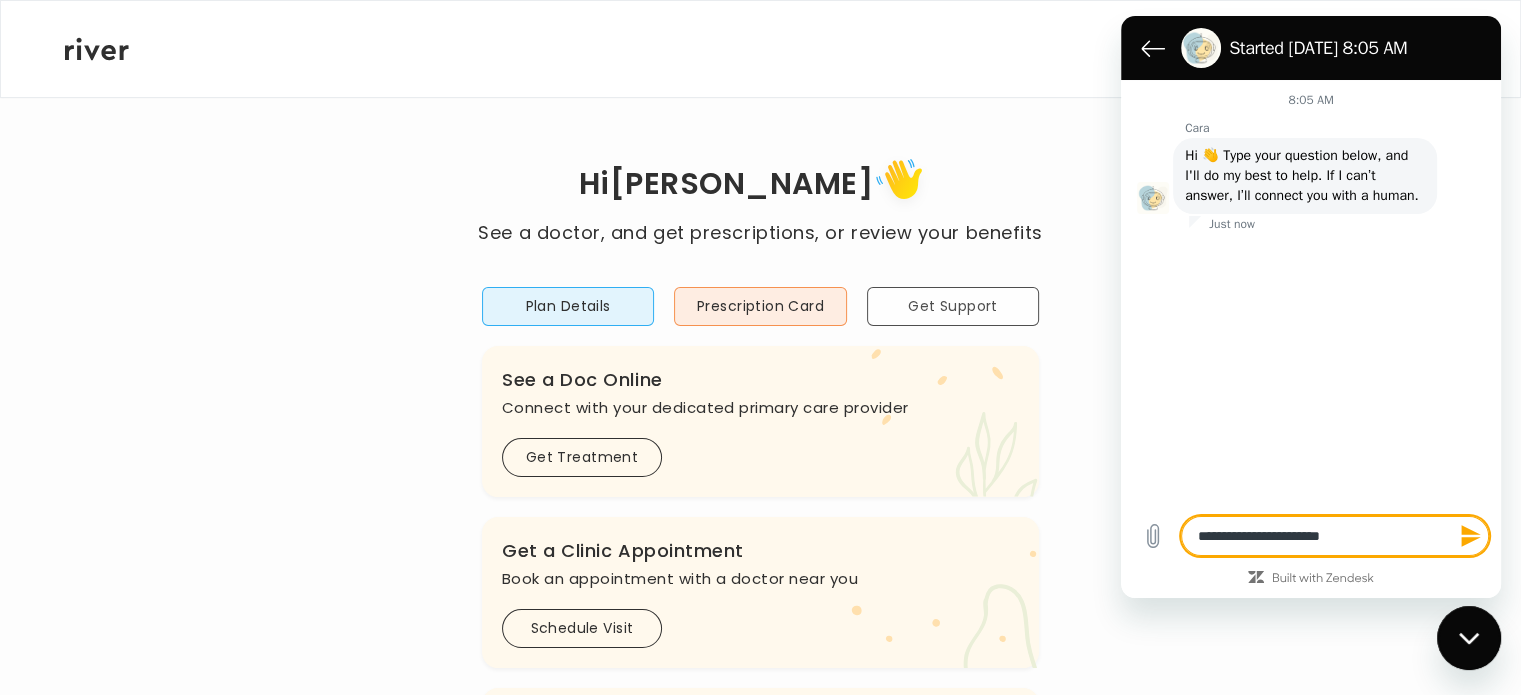 type 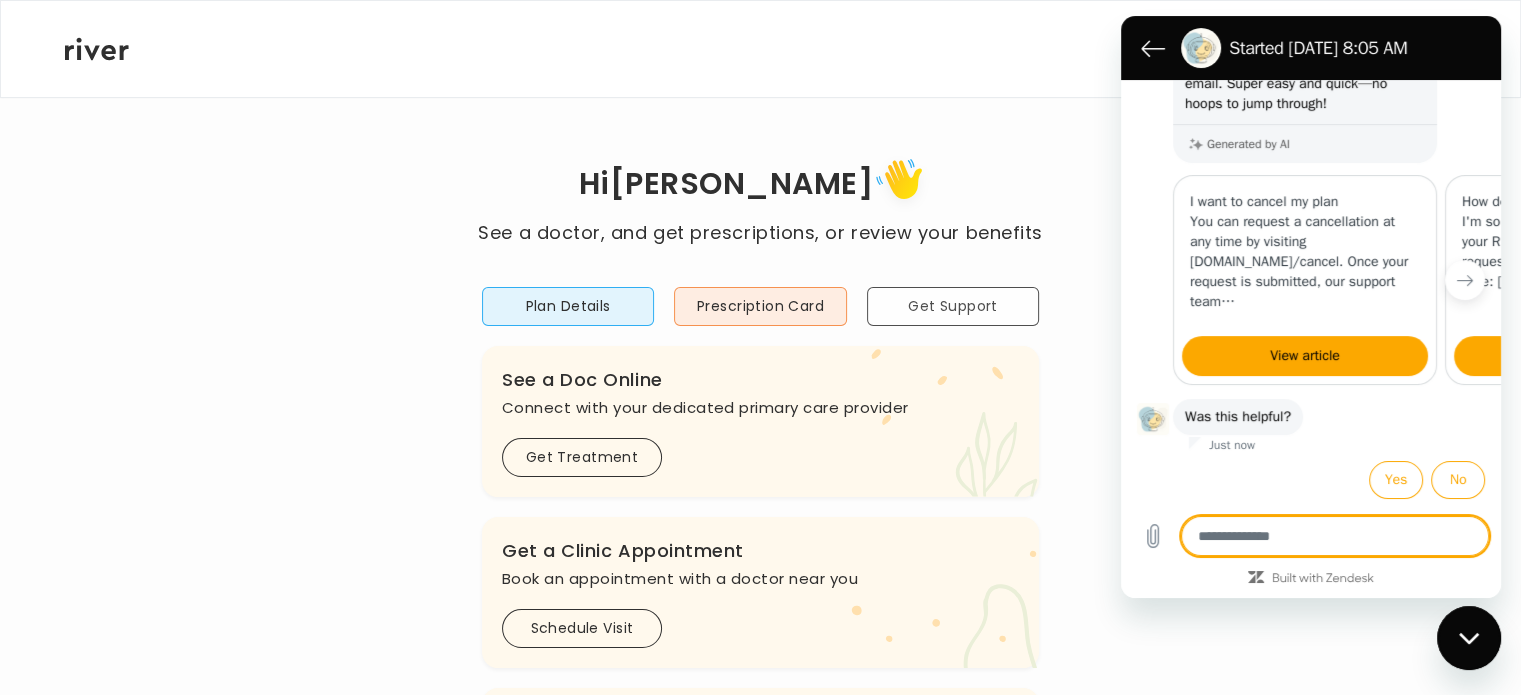 scroll, scrollTop: 364, scrollLeft: 0, axis: vertical 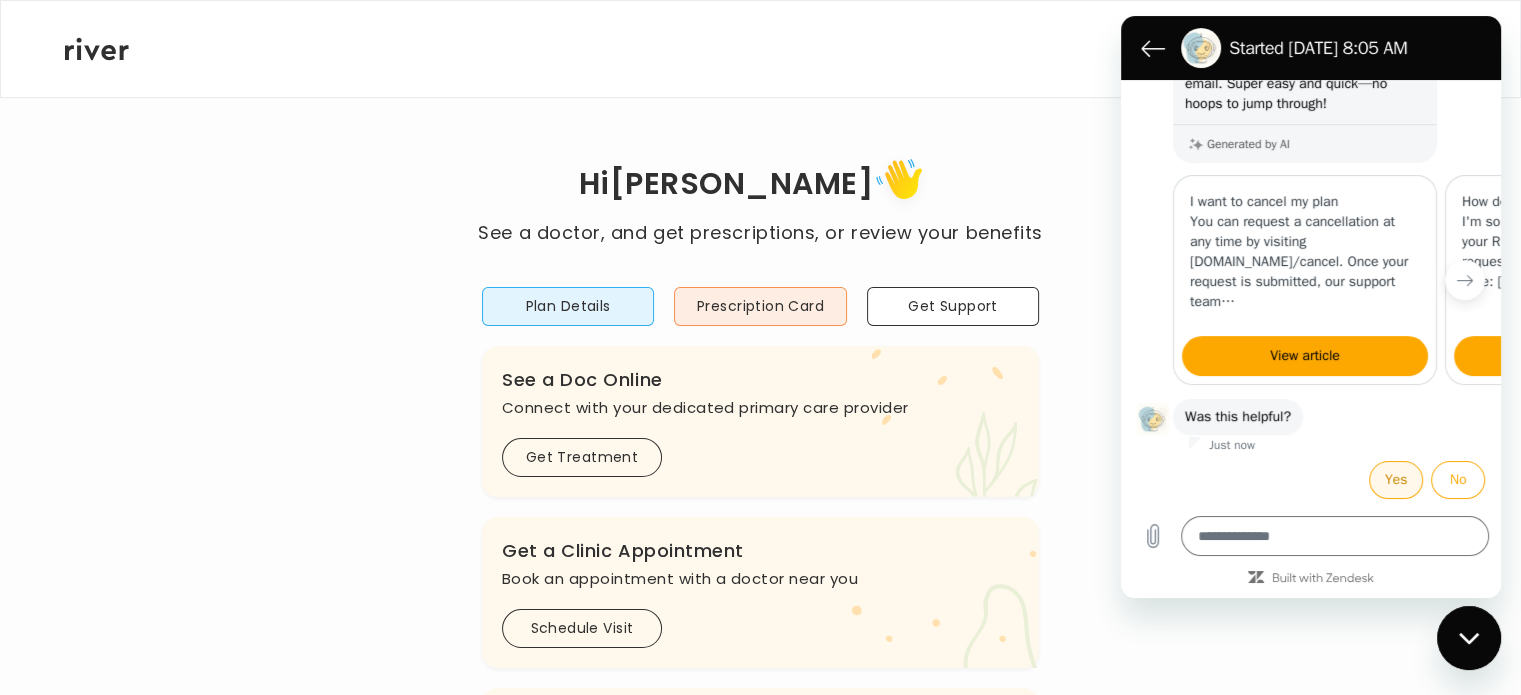 click on "Yes" at bounding box center (1396, 480) 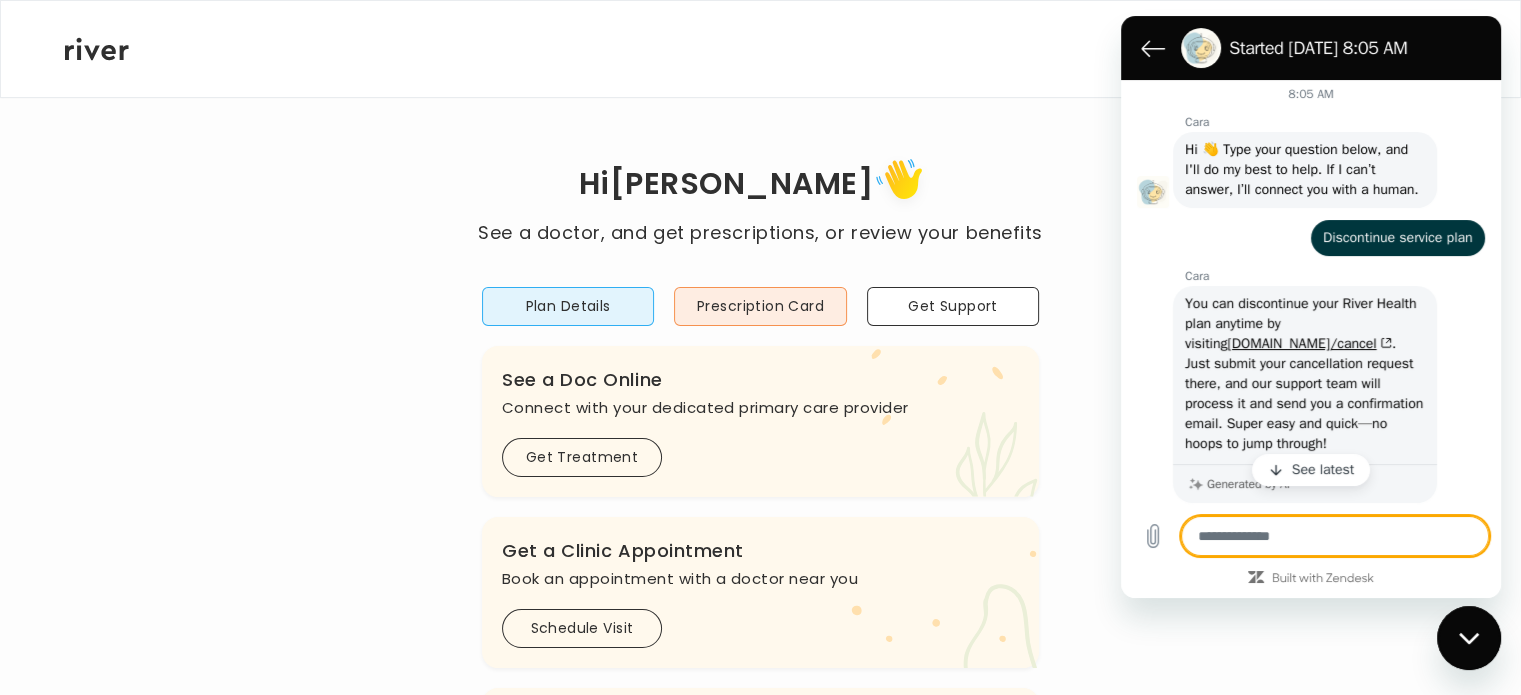 scroll, scrollTop: 5, scrollLeft: 0, axis: vertical 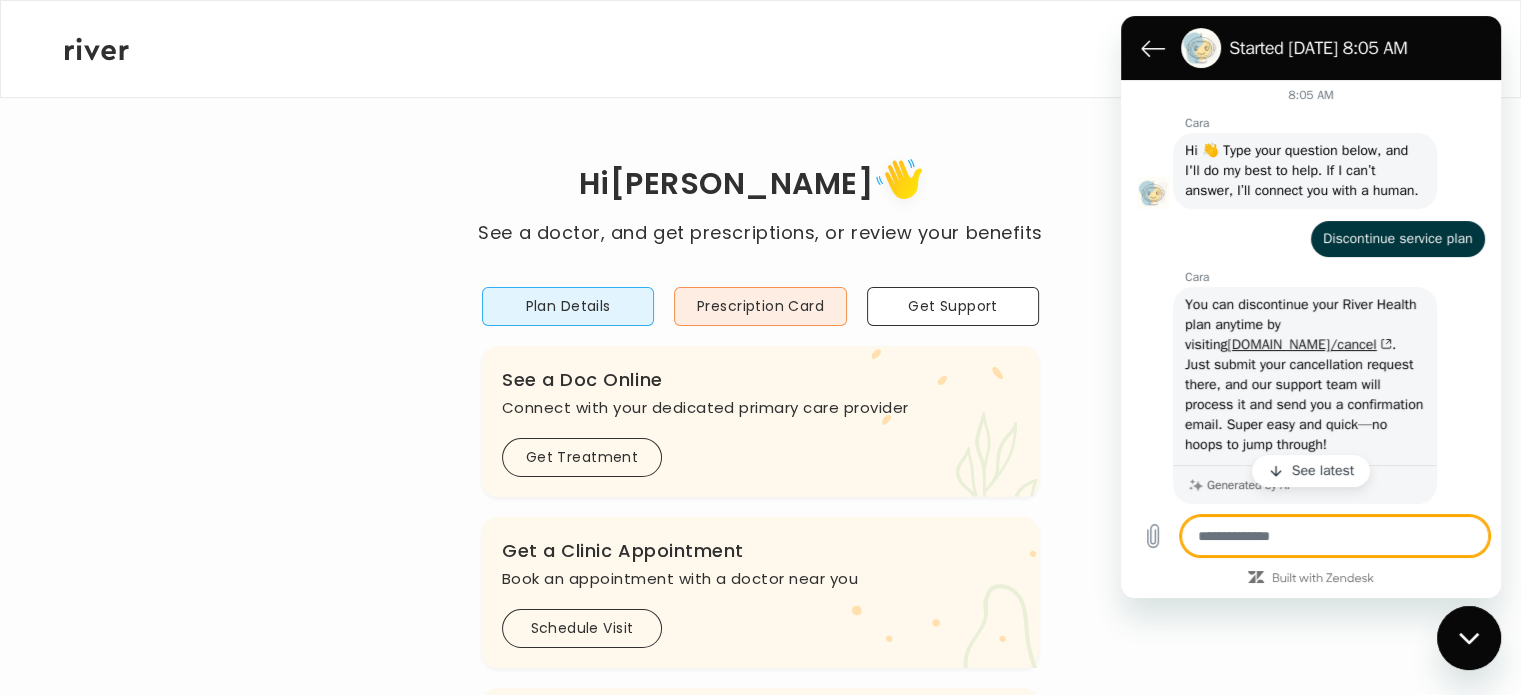 click on "[DOMAIN_NAME]/cancel" at bounding box center (1310, 344) 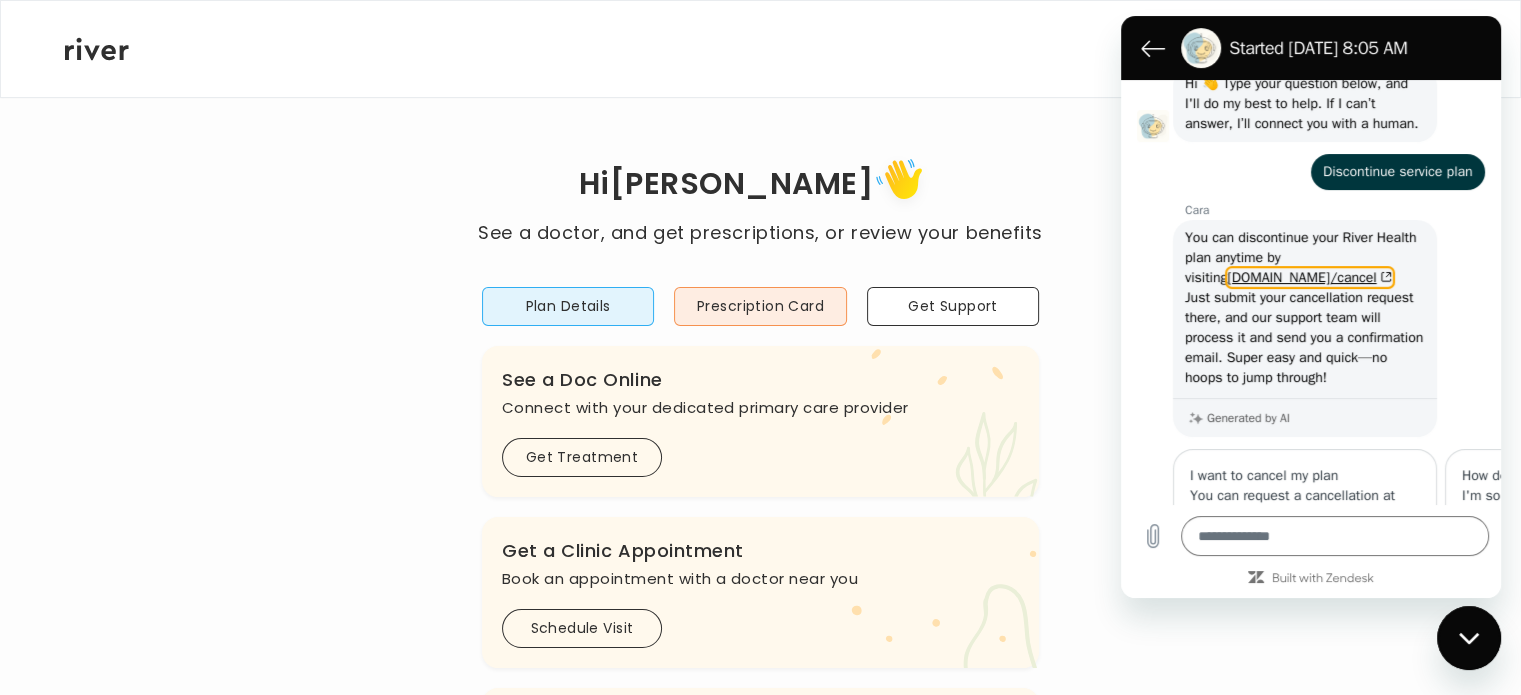 scroll, scrollTop: 452, scrollLeft: 0, axis: vertical 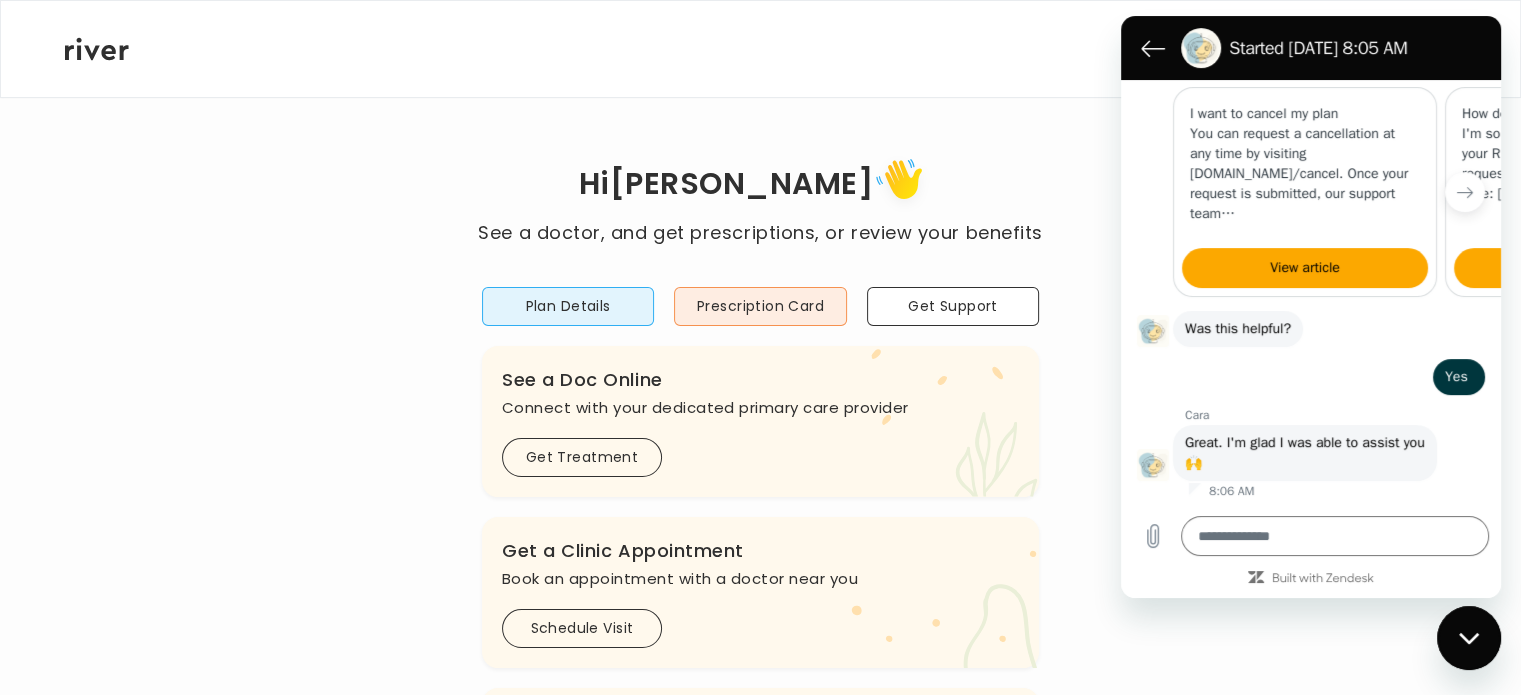 click at bounding box center (1469, 638) 